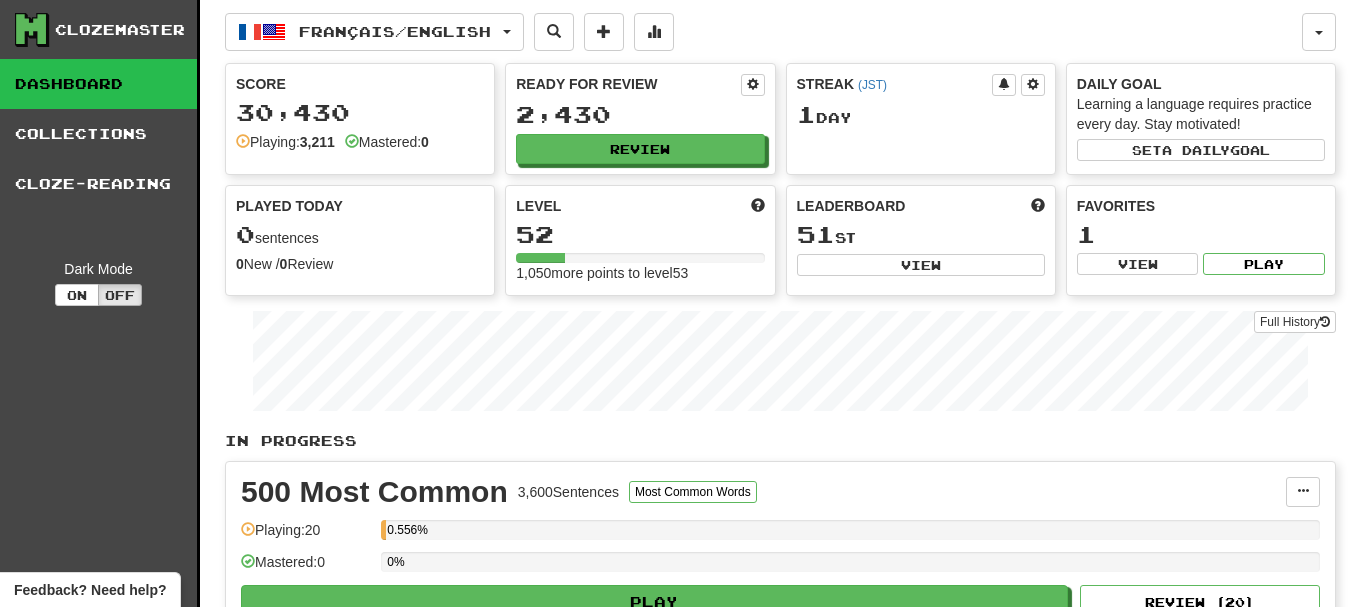 scroll, scrollTop: 0, scrollLeft: 0, axis: both 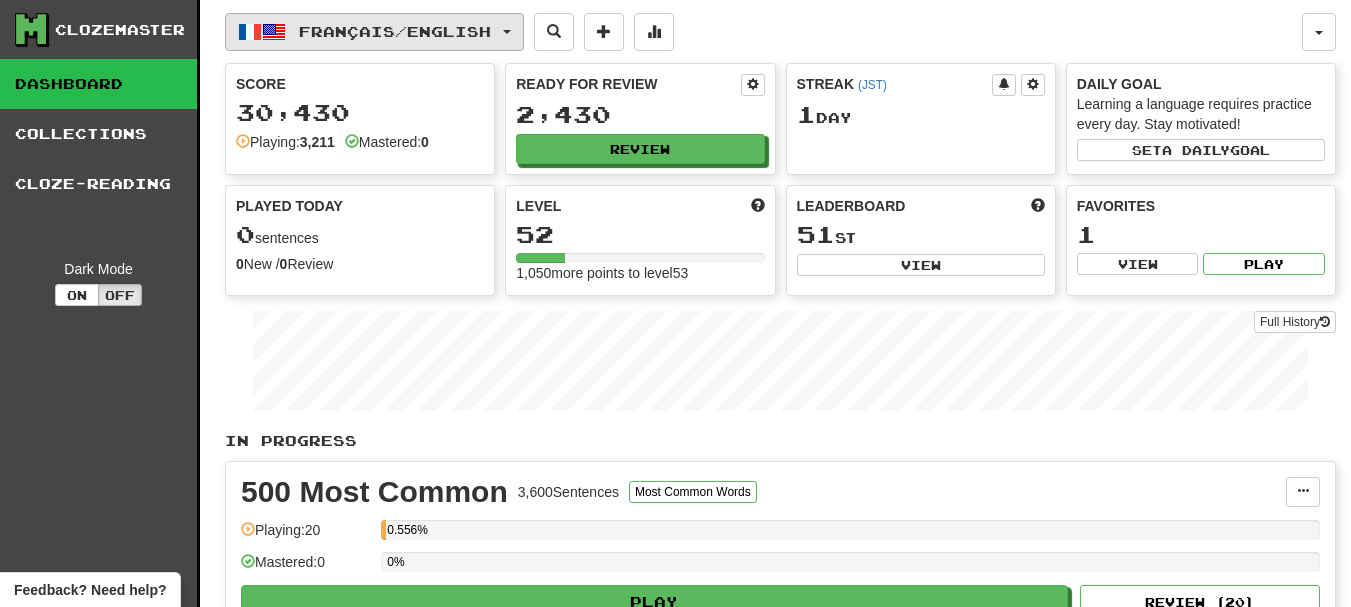 click on "Français  /  English" at bounding box center (395, 31) 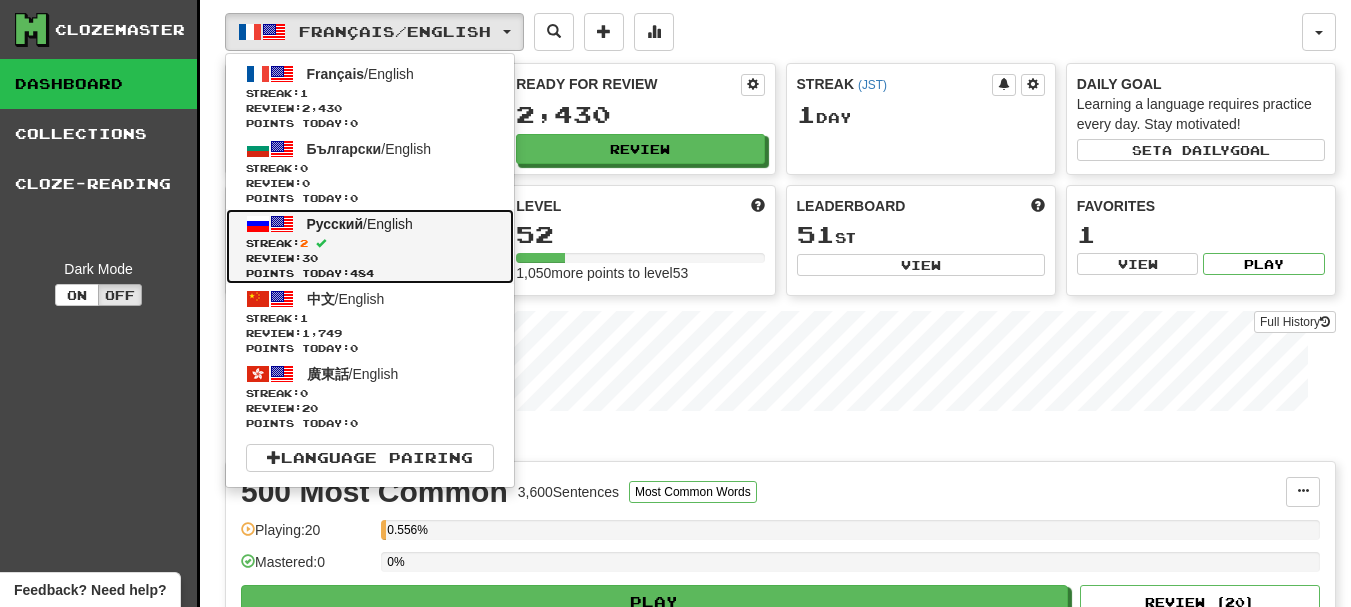 click on "Streak:  2" at bounding box center [370, 243] 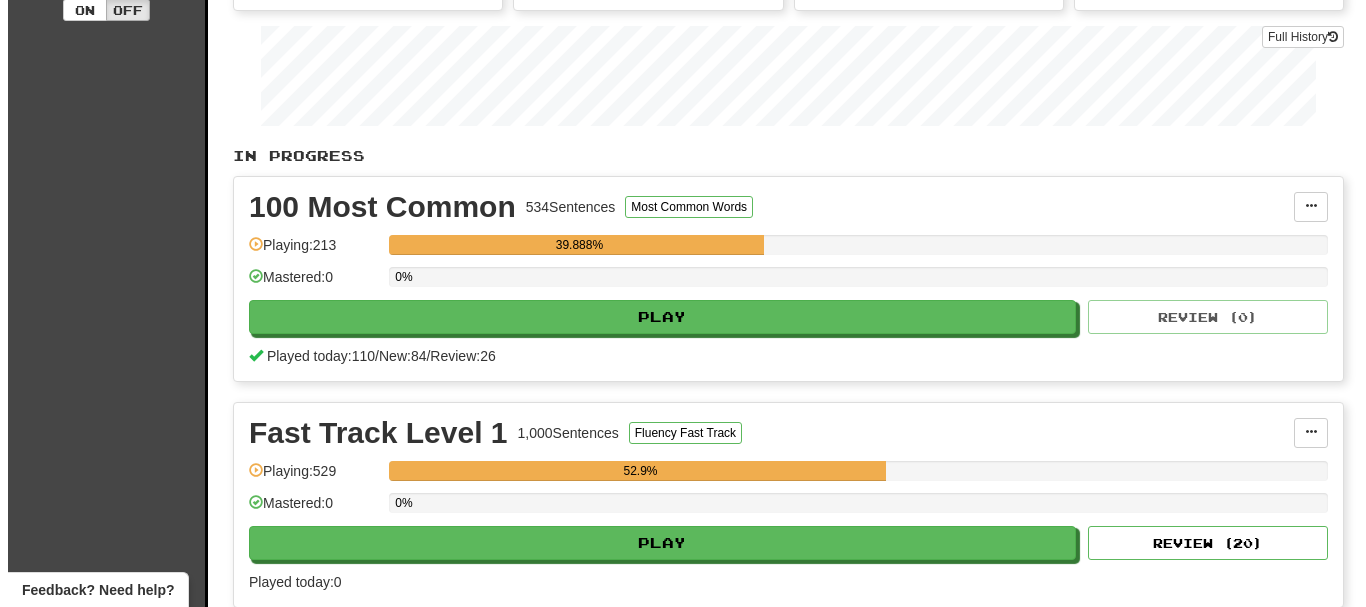 scroll, scrollTop: 400, scrollLeft: 0, axis: vertical 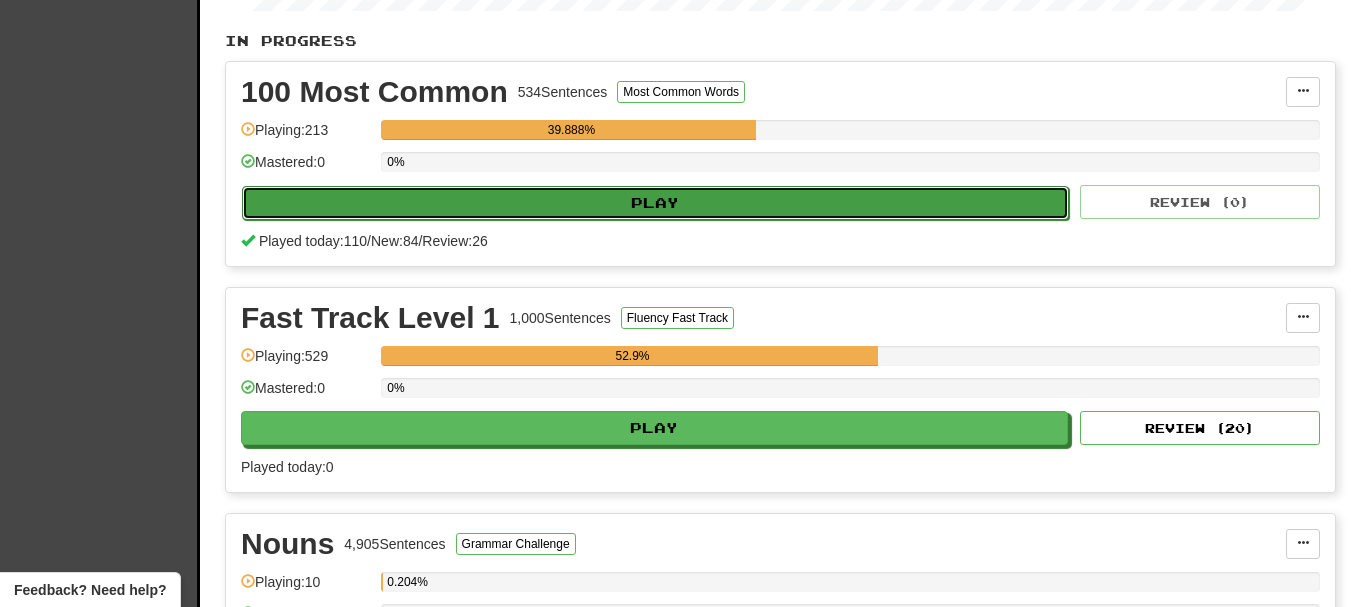 click on "Play" at bounding box center [655, 203] 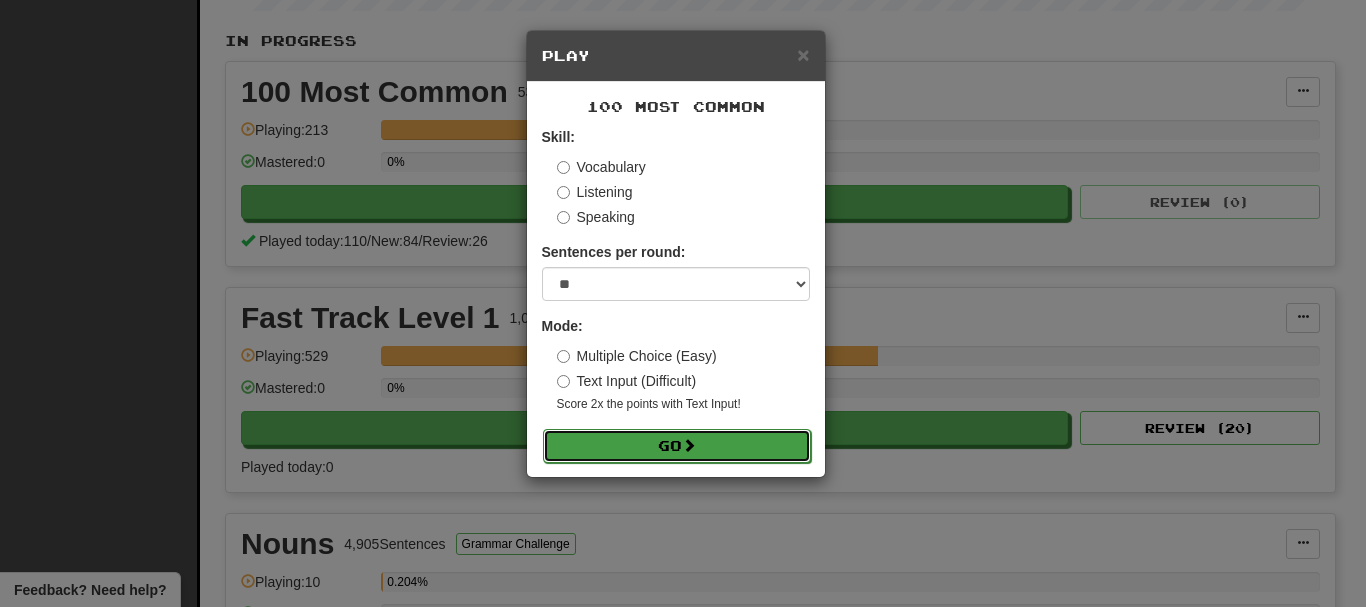 click on "Go" at bounding box center [677, 446] 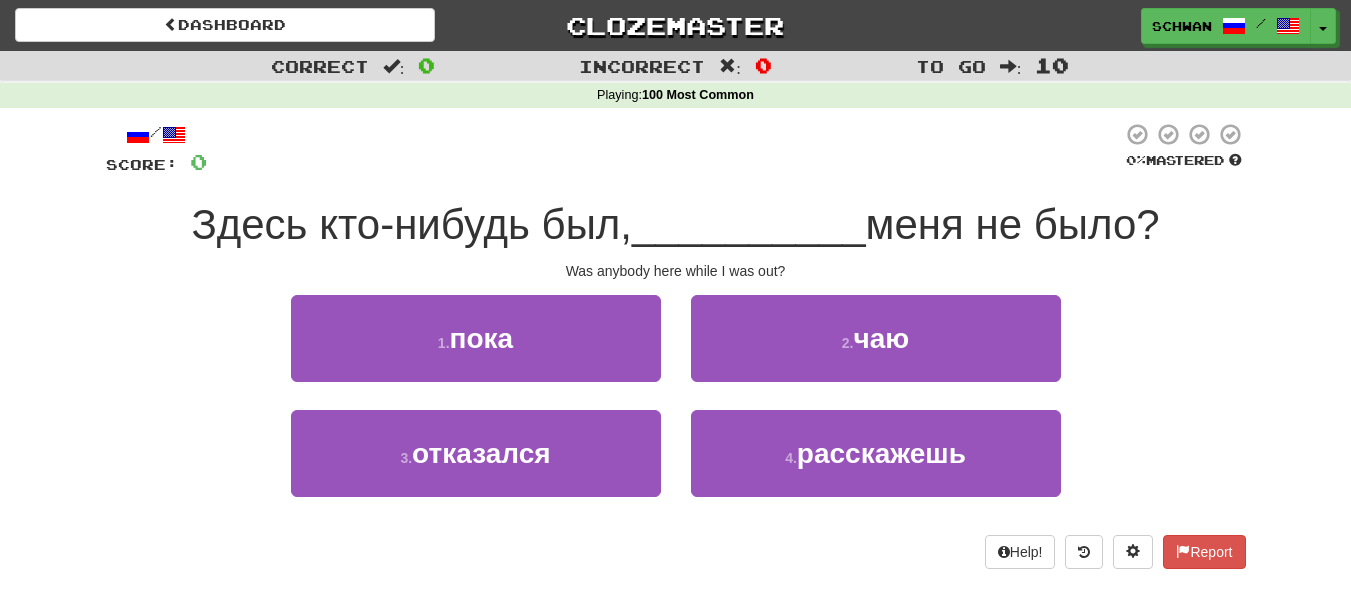 scroll, scrollTop: 0, scrollLeft: 0, axis: both 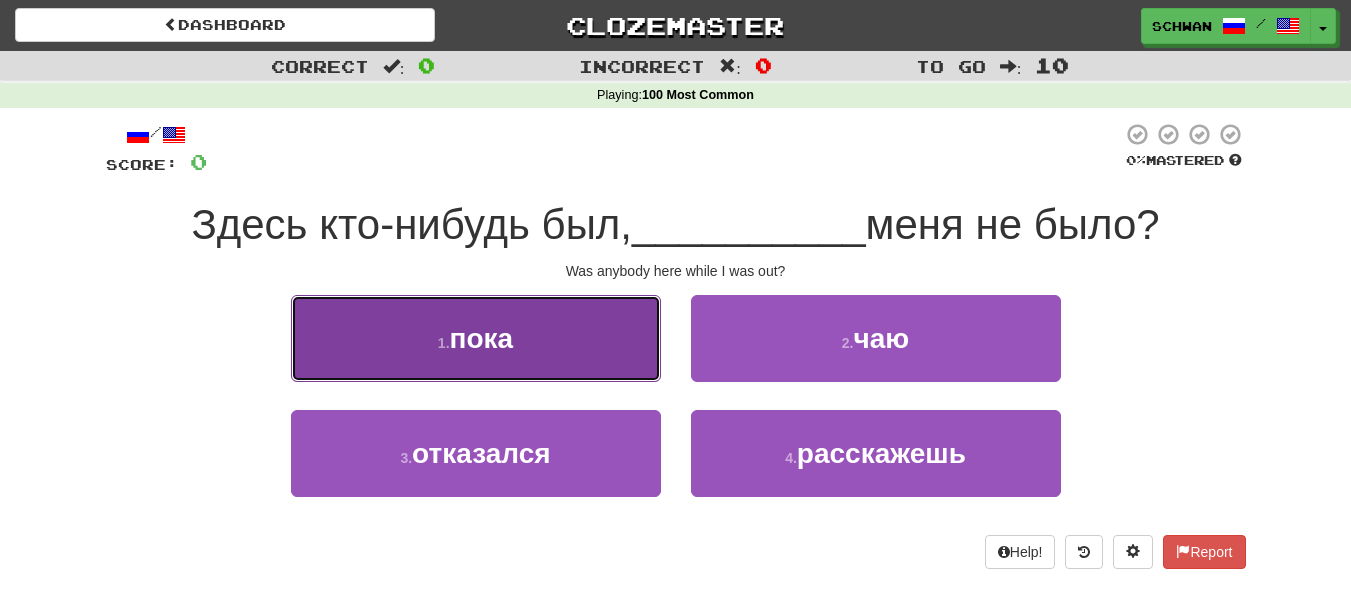 click on "1 .  пока" at bounding box center (476, 338) 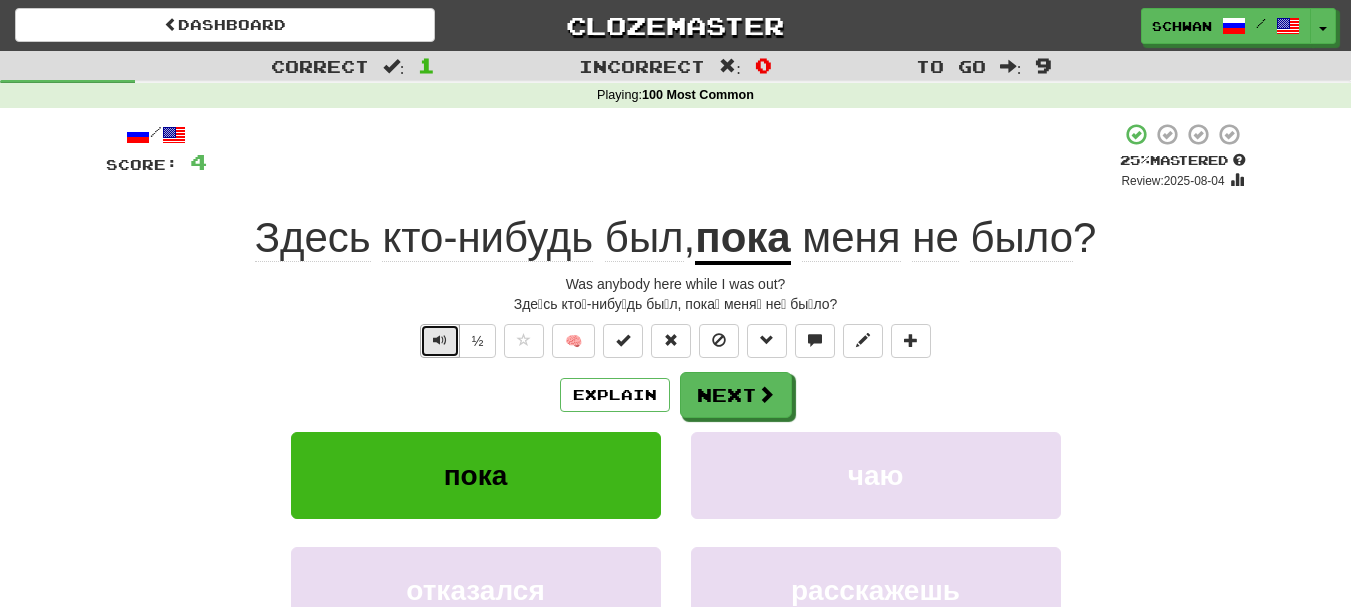 click at bounding box center (440, 341) 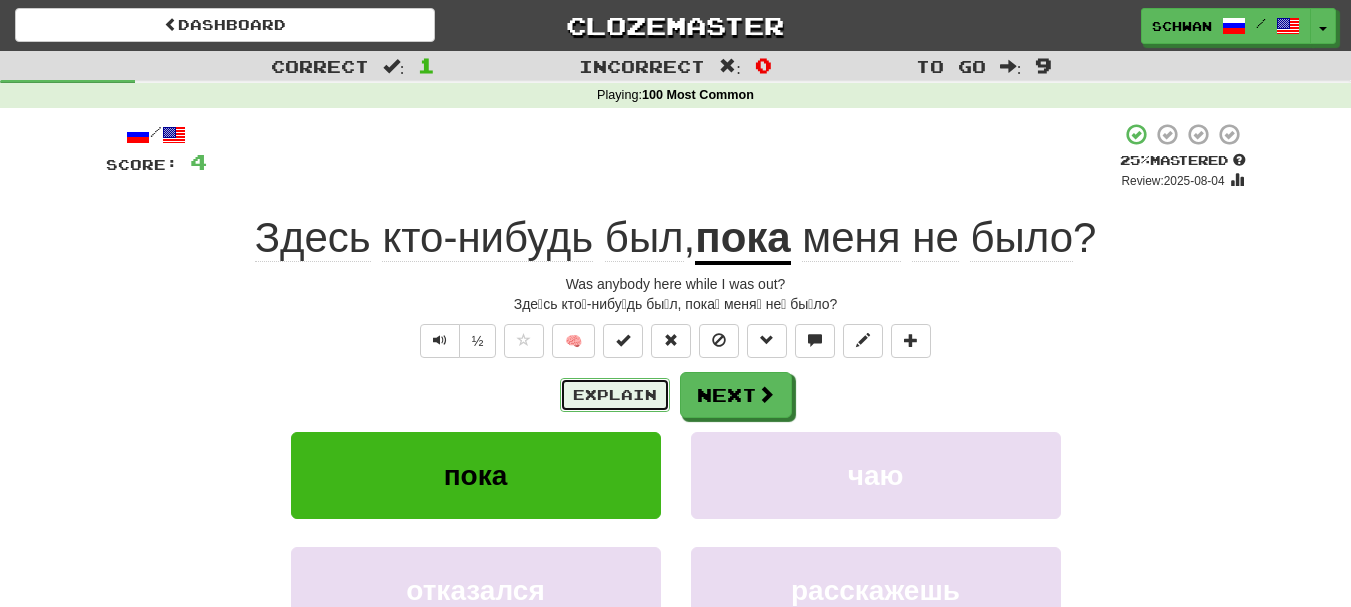 click on "Explain" at bounding box center [615, 395] 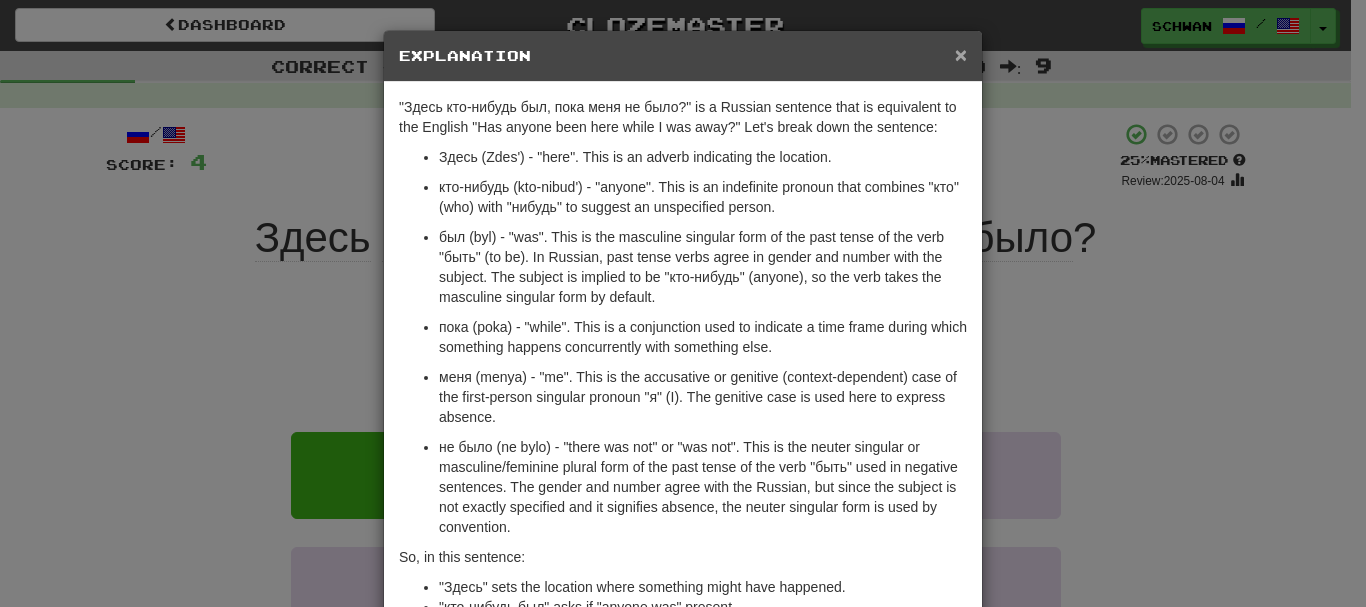 click on "×" at bounding box center [961, 54] 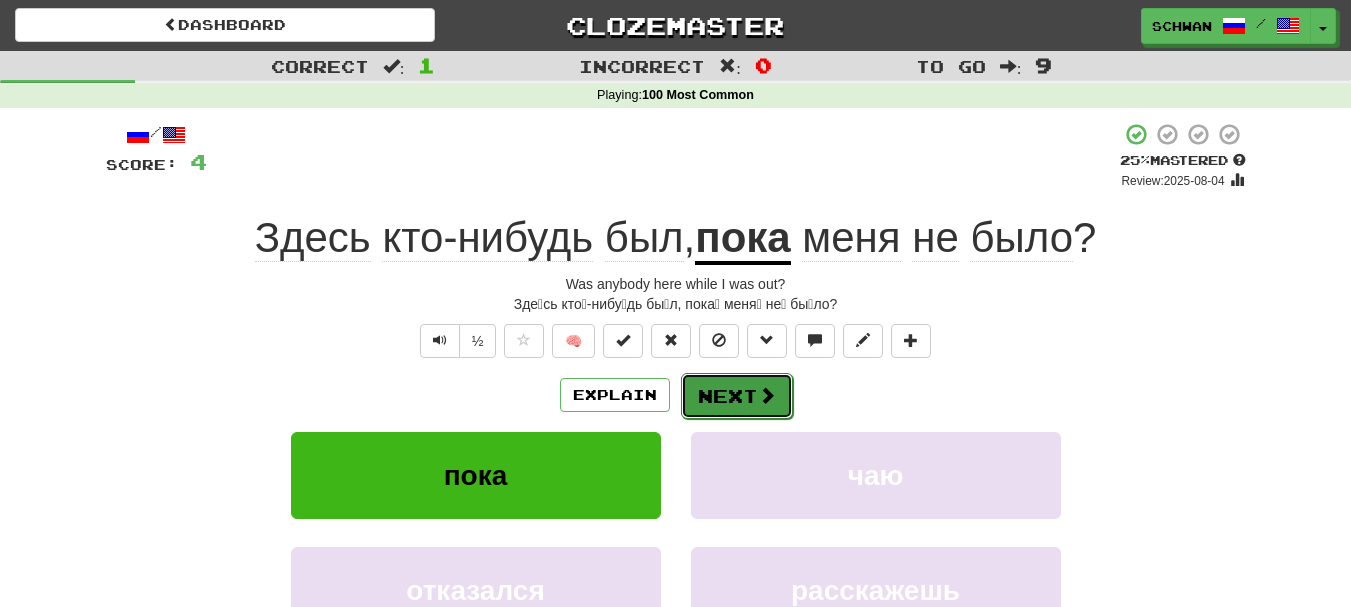 click on "Next" at bounding box center (737, 396) 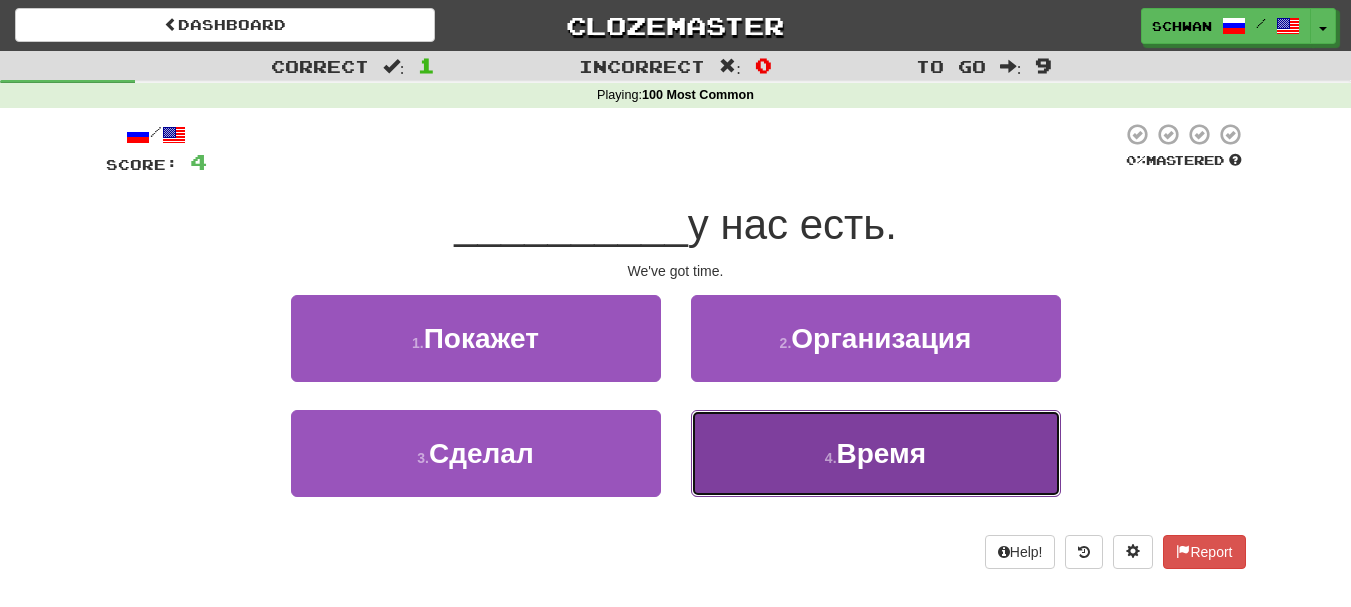 click on "4 .  Время" at bounding box center (876, 453) 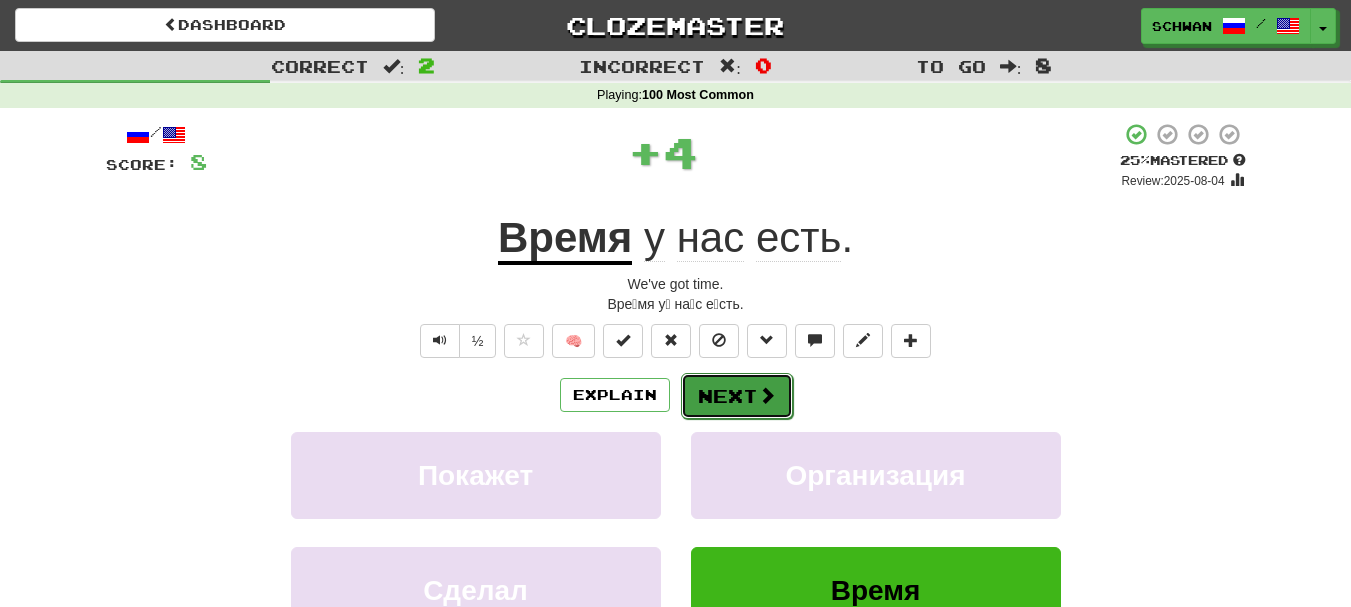 click on "Next" at bounding box center (737, 396) 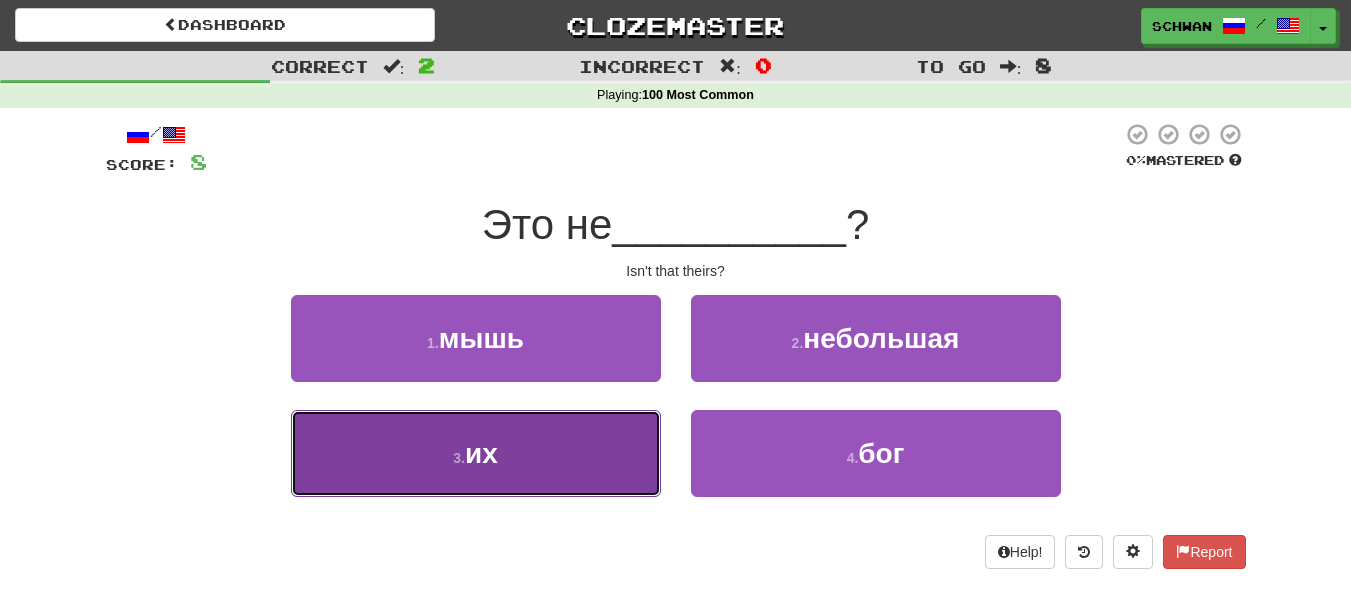 click on "их" at bounding box center [481, 453] 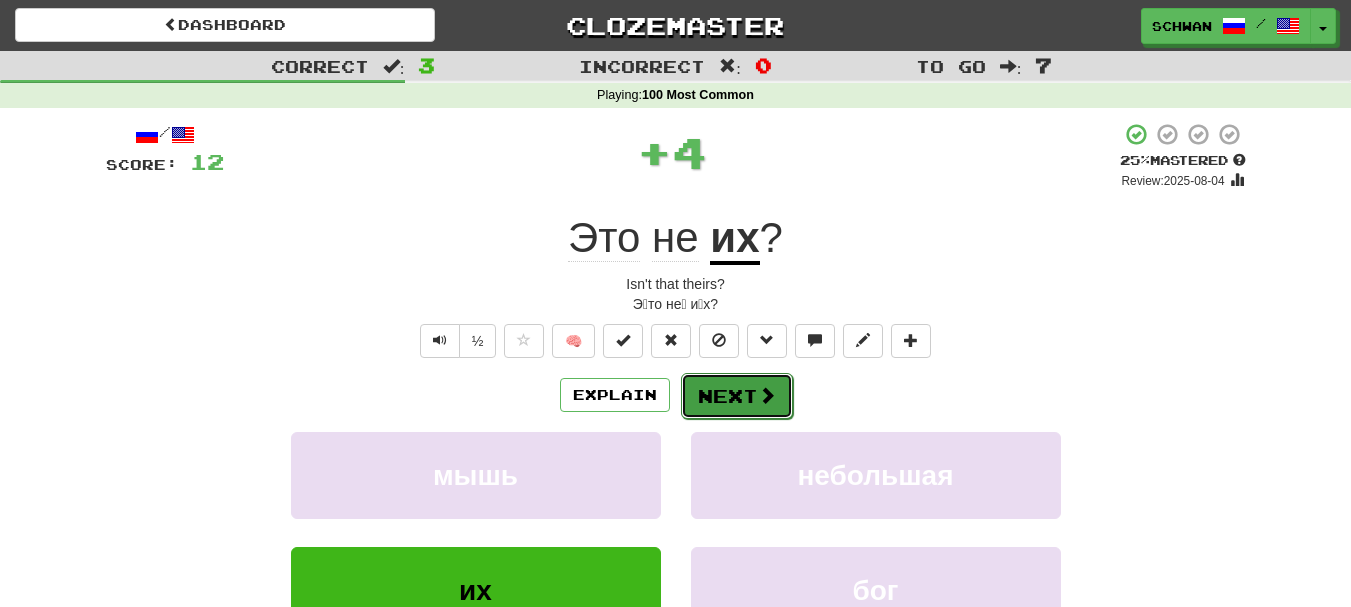click on "Next" at bounding box center [737, 396] 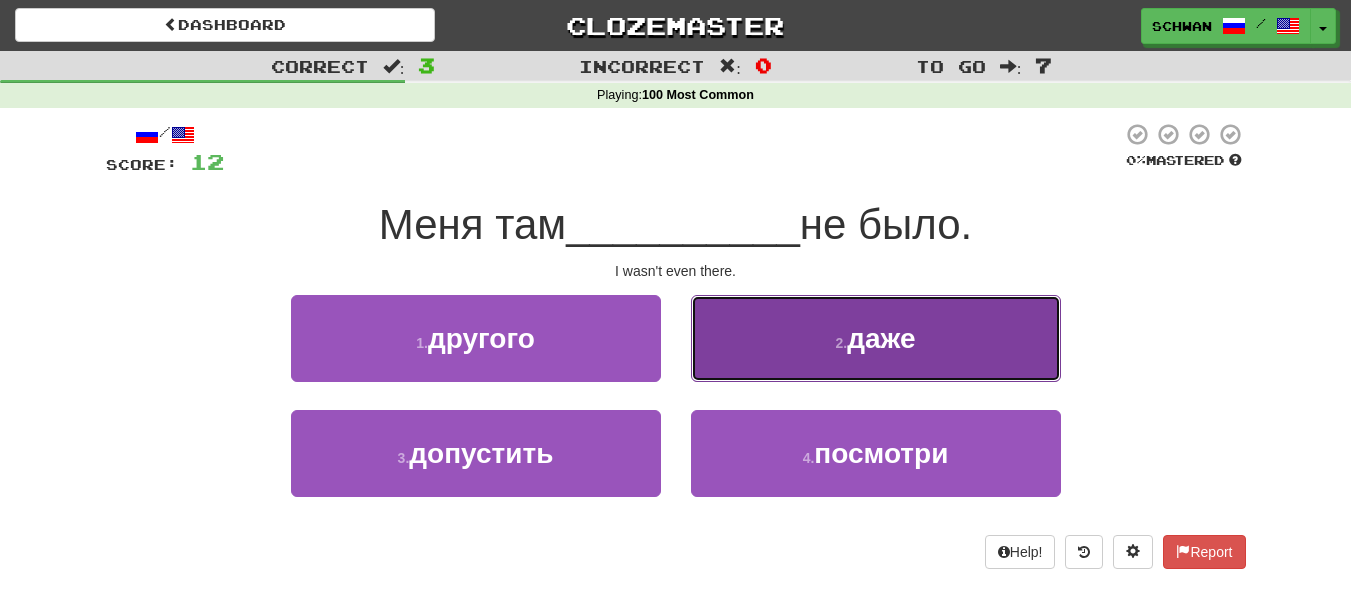 click on "2 .  даже" at bounding box center (876, 338) 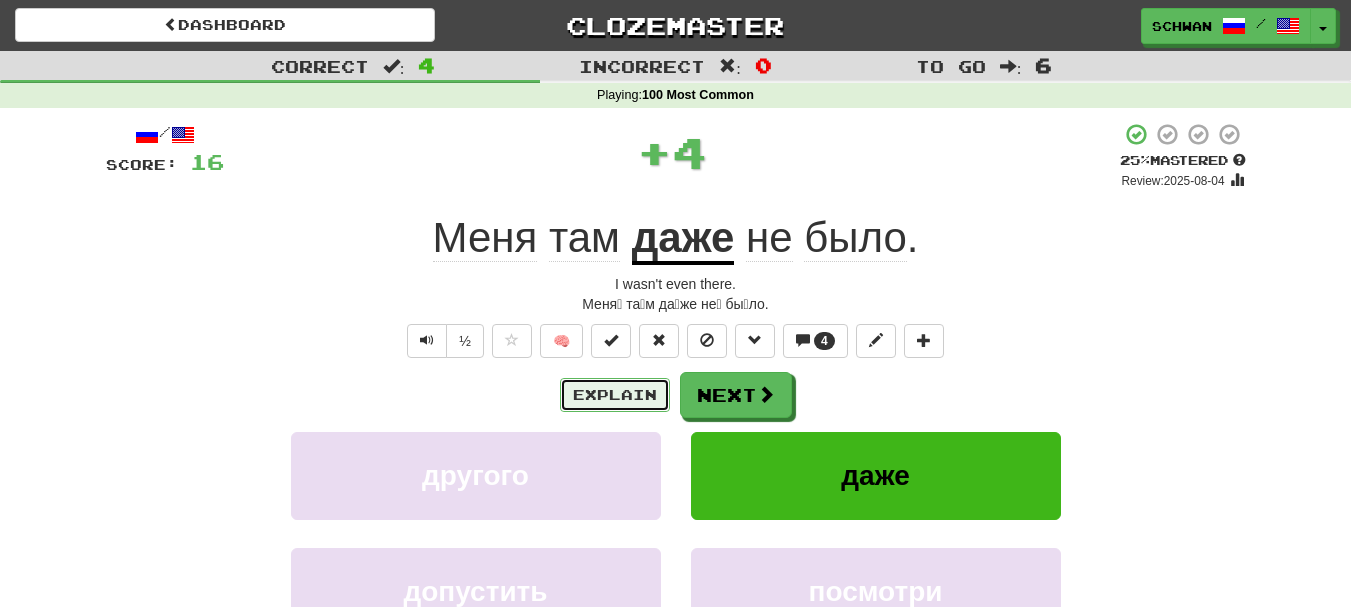 click on "Explain" at bounding box center (615, 395) 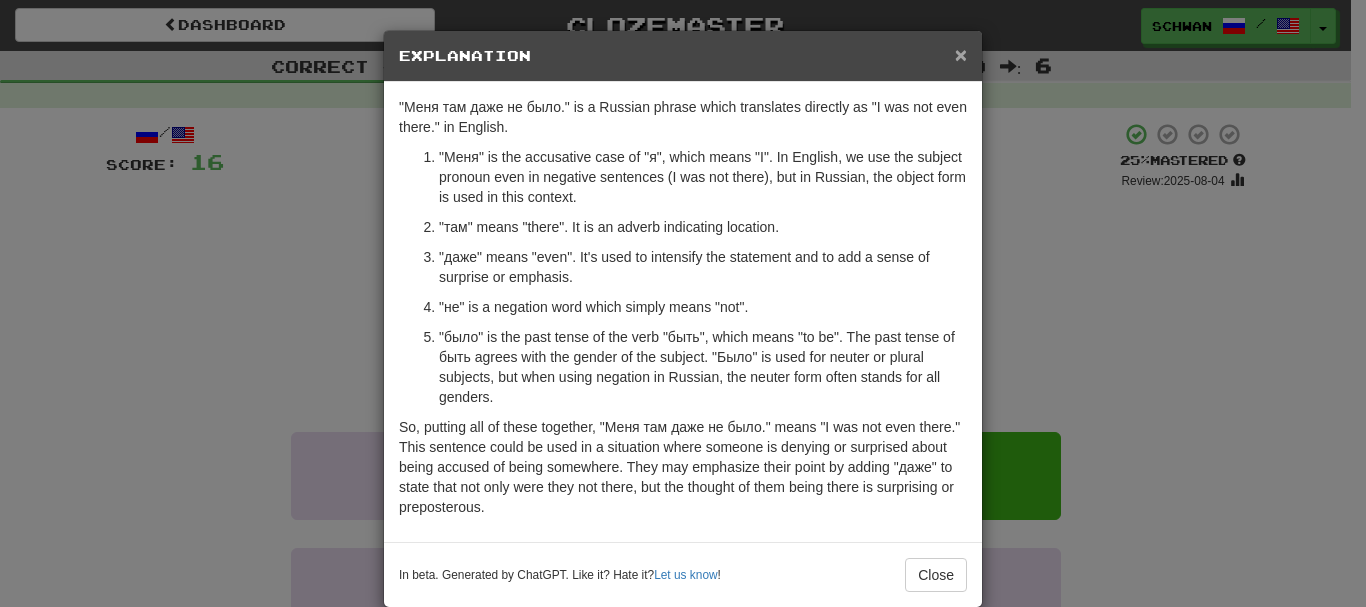 click on "×" at bounding box center (961, 54) 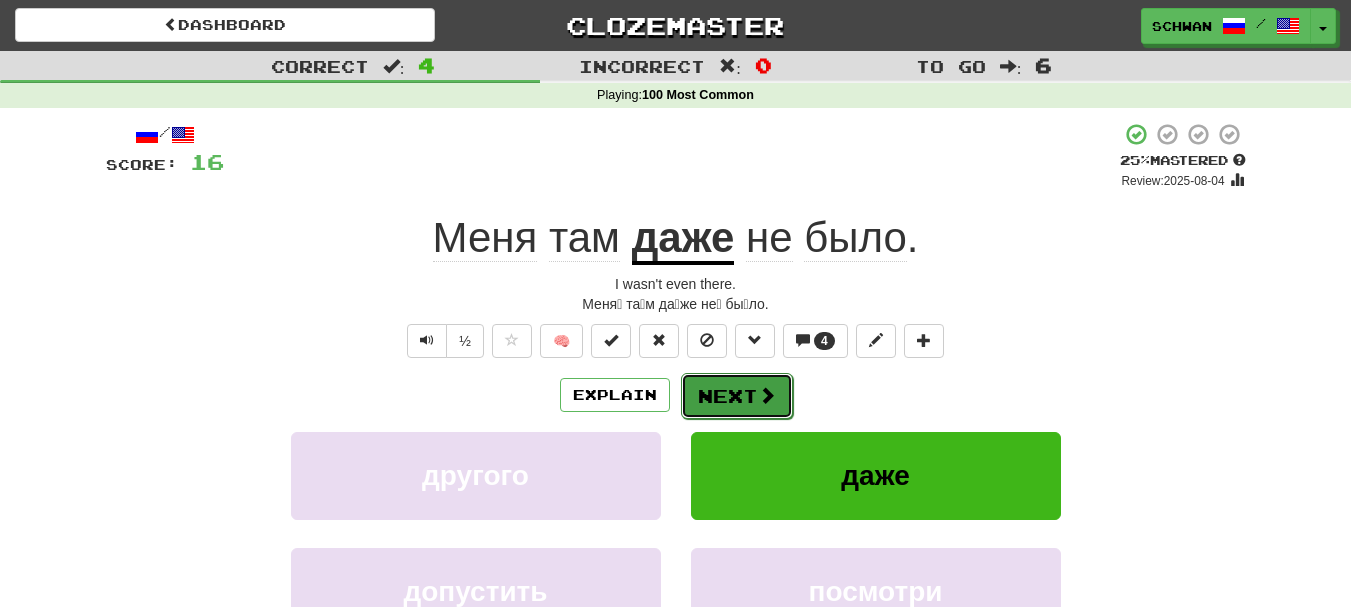 click on "Next" at bounding box center (737, 396) 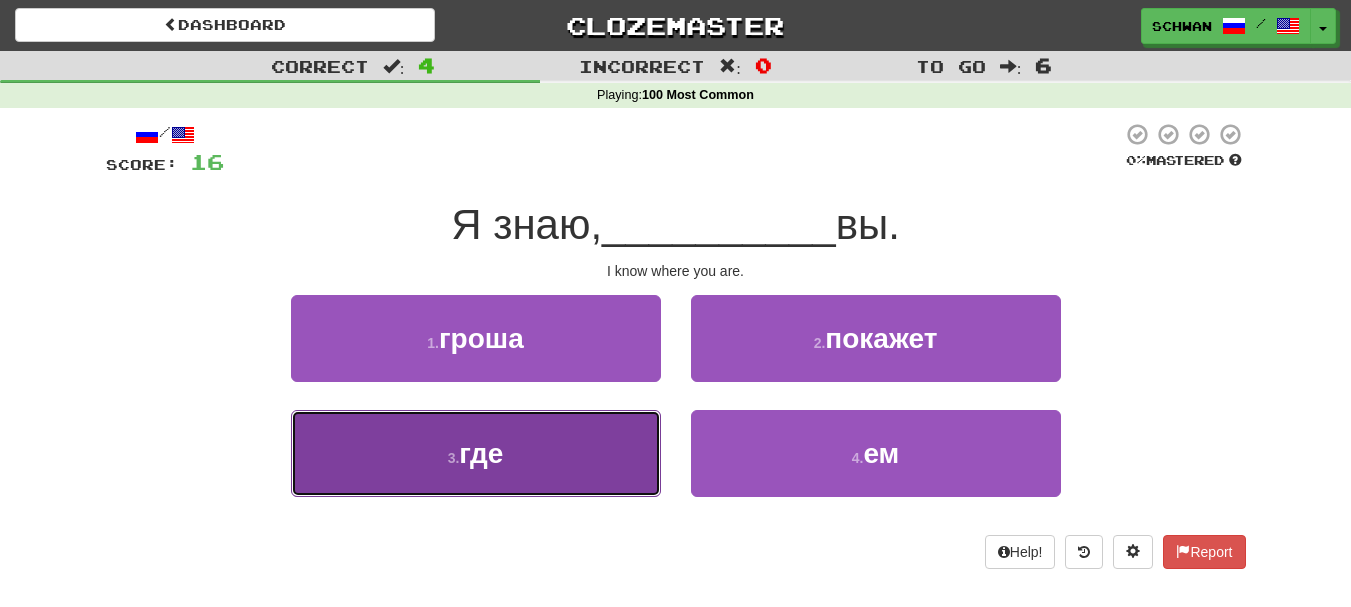 click on "3 .  где" at bounding box center [476, 453] 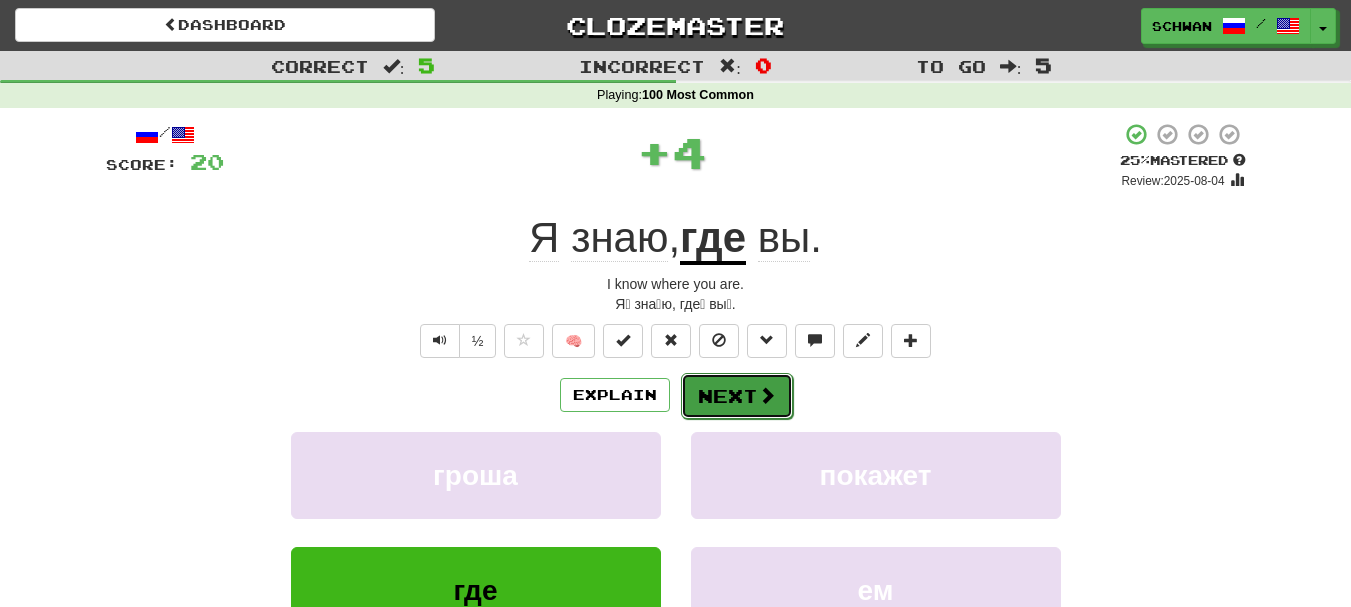 click on "Next" at bounding box center (737, 396) 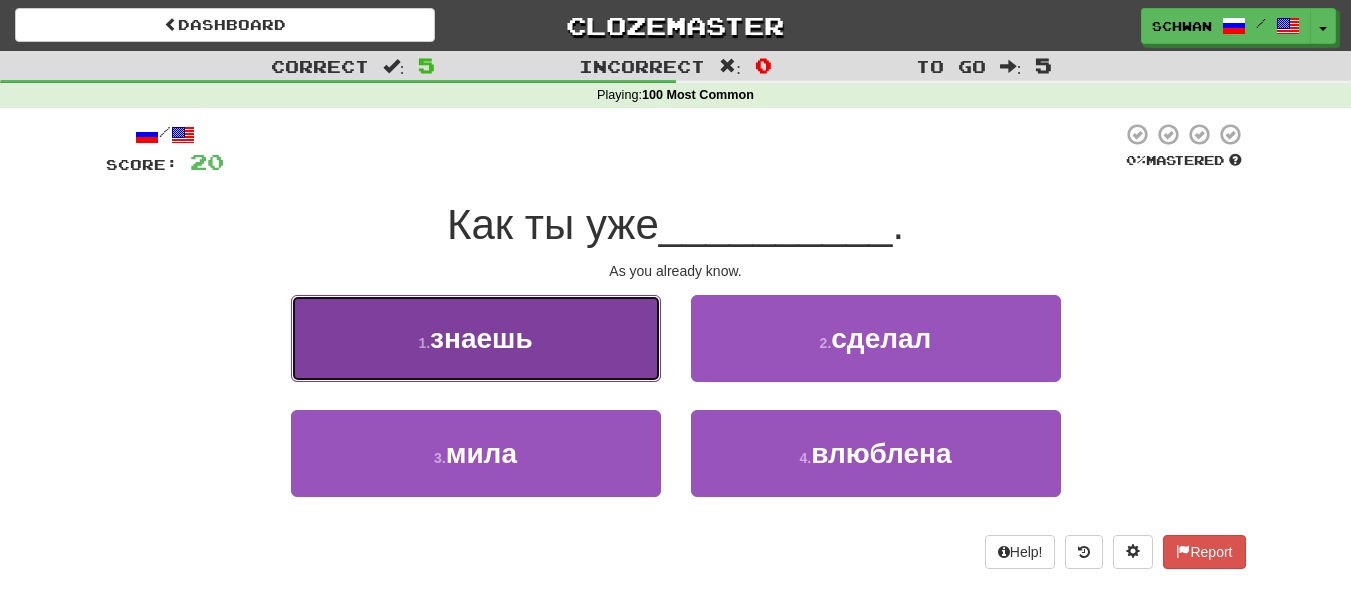 click on "знаешь" at bounding box center [481, 338] 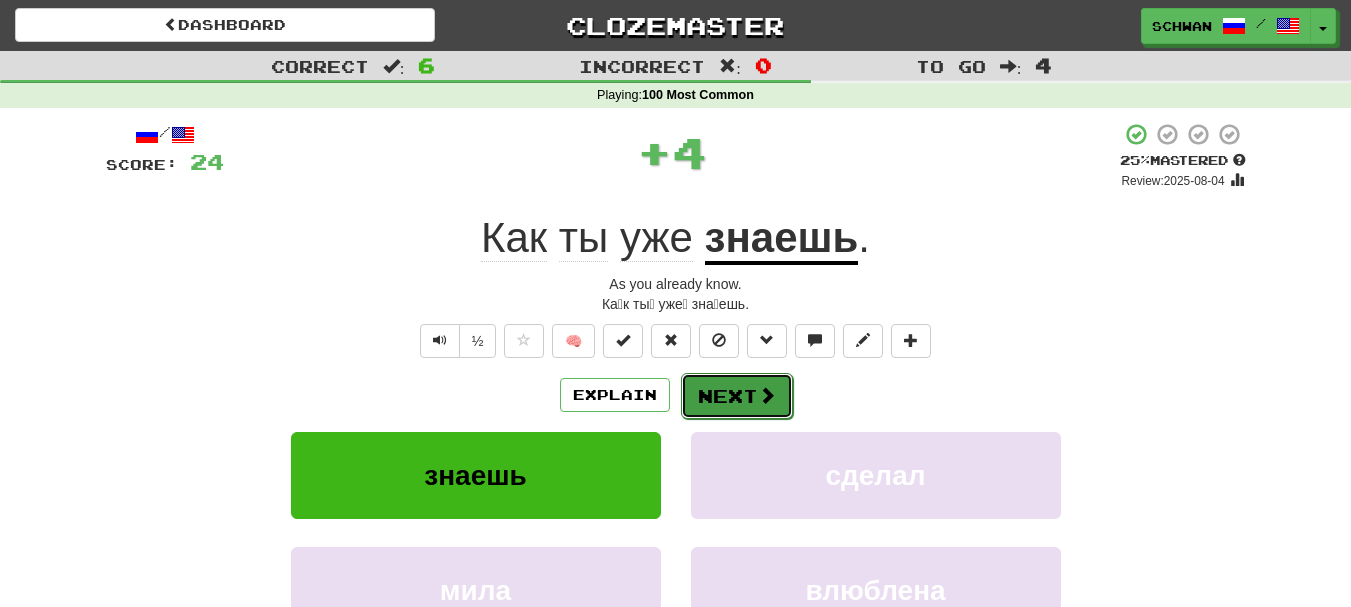 click on "Next" at bounding box center [737, 396] 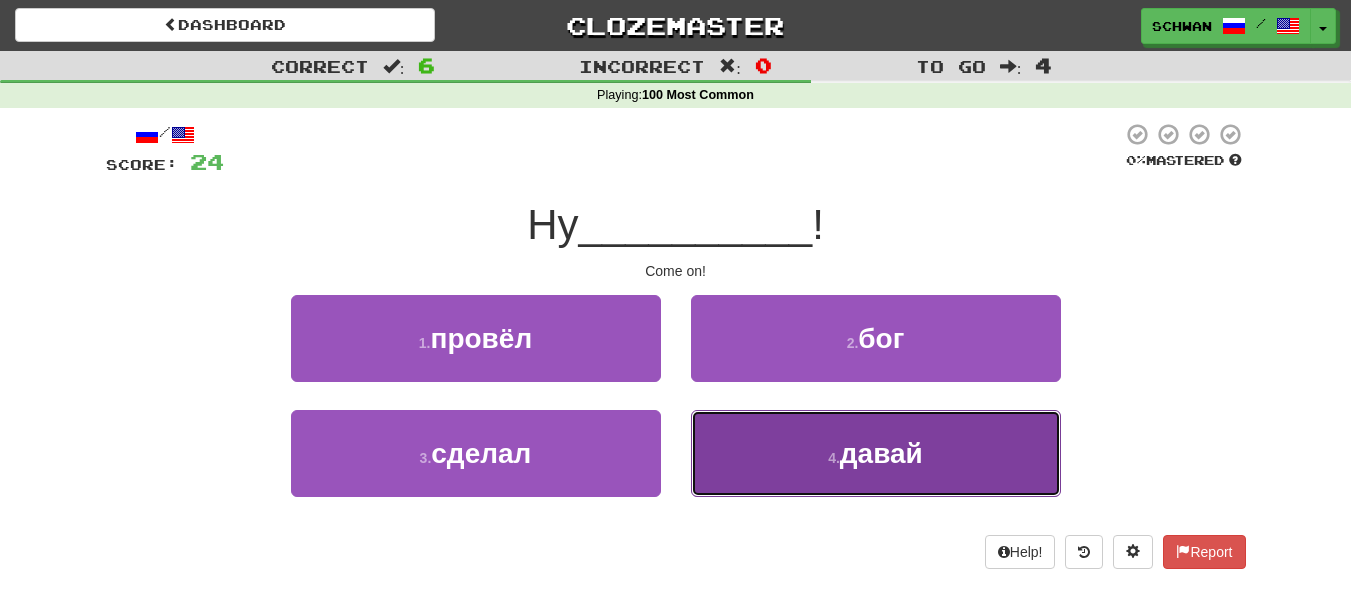click on "4 .  давай" at bounding box center [876, 453] 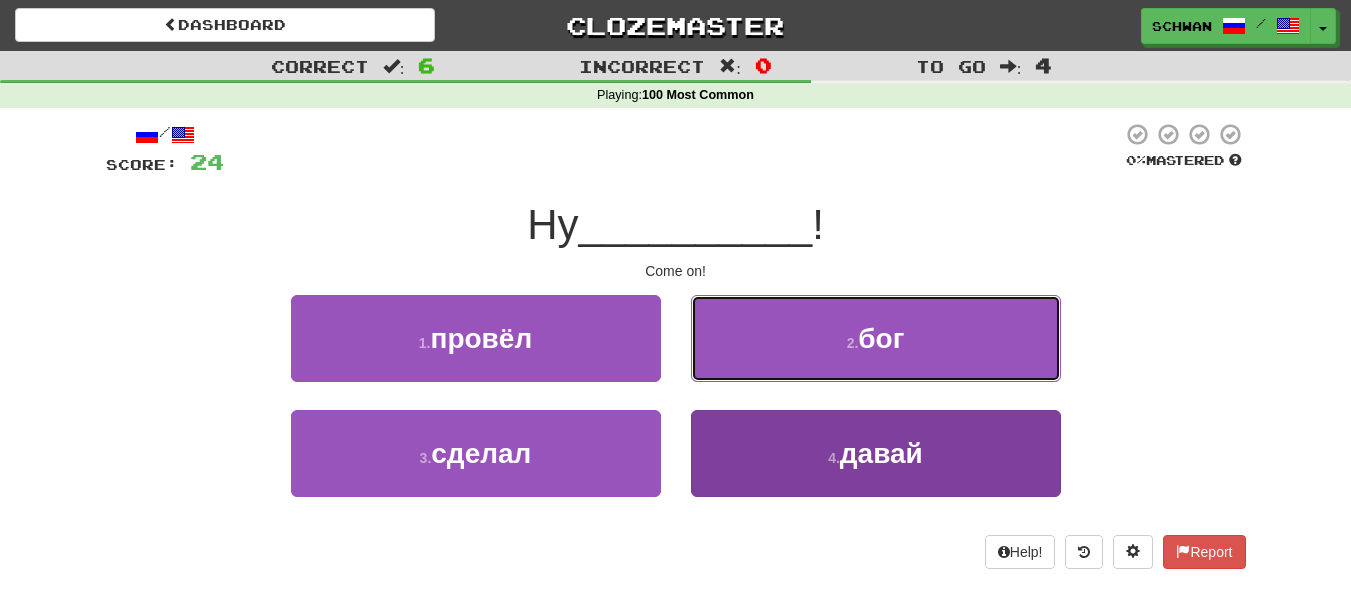 click on "2 .  бог" at bounding box center [876, 338] 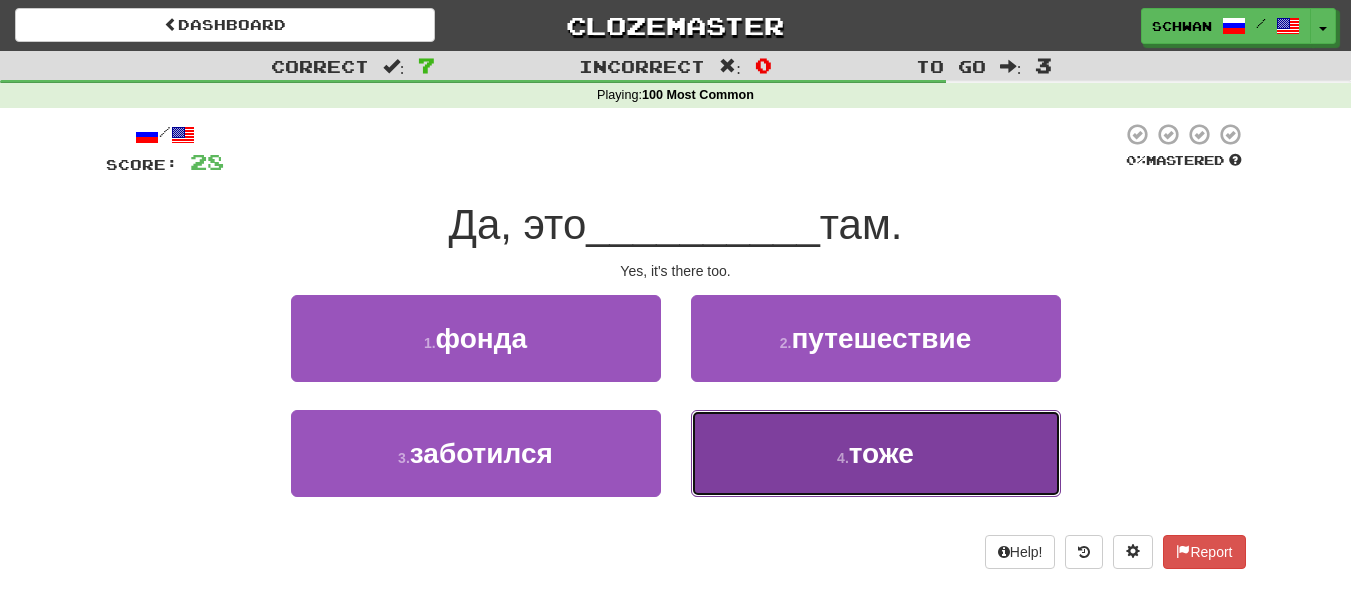 click on "4 .  тоже" at bounding box center (876, 453) 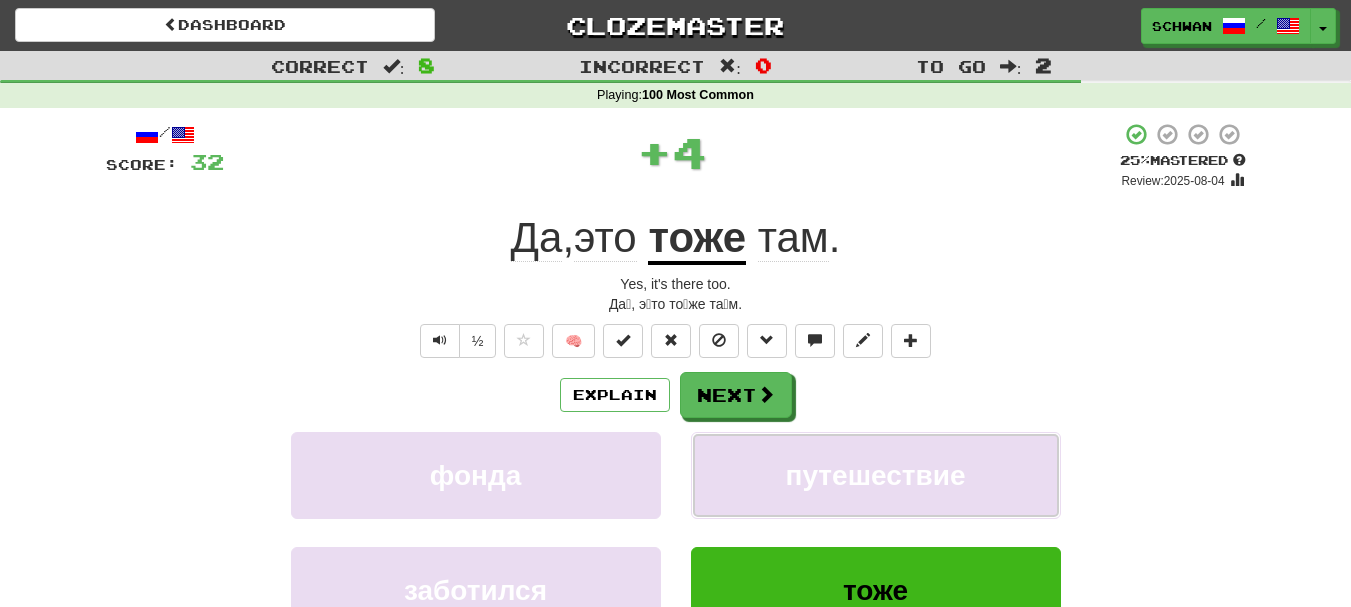 click on "путешествие" at bounding box center [876, 475] 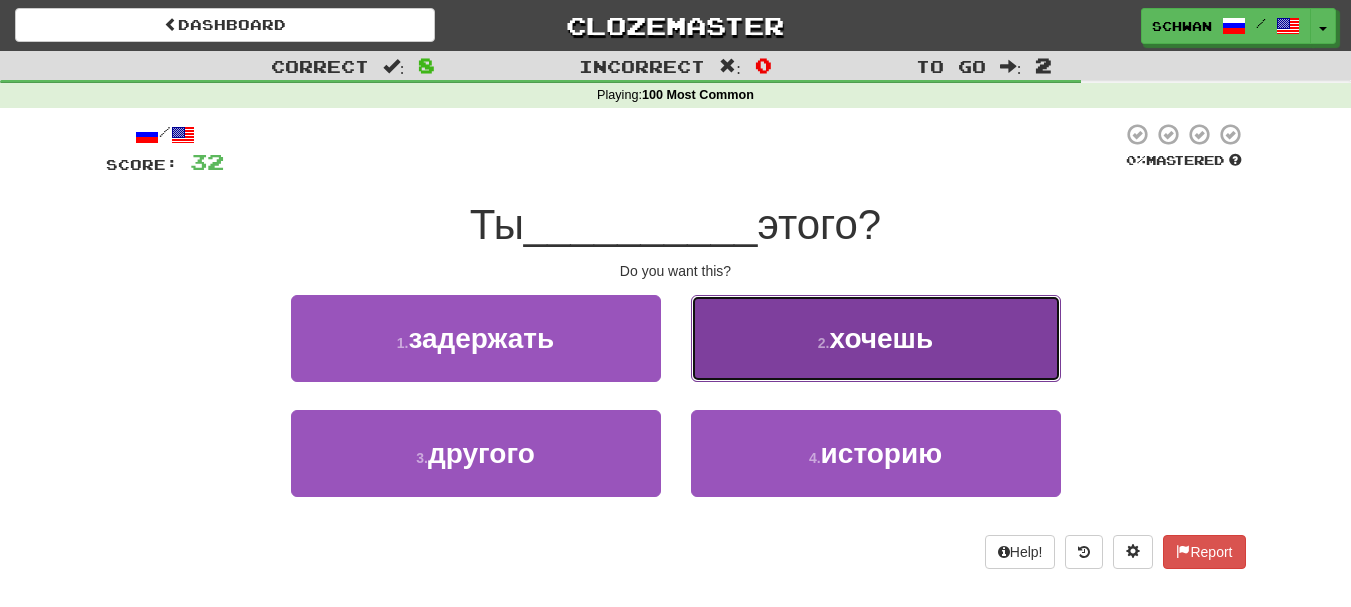 click on "2 .  хочешь" at bounding box center (876, 338) 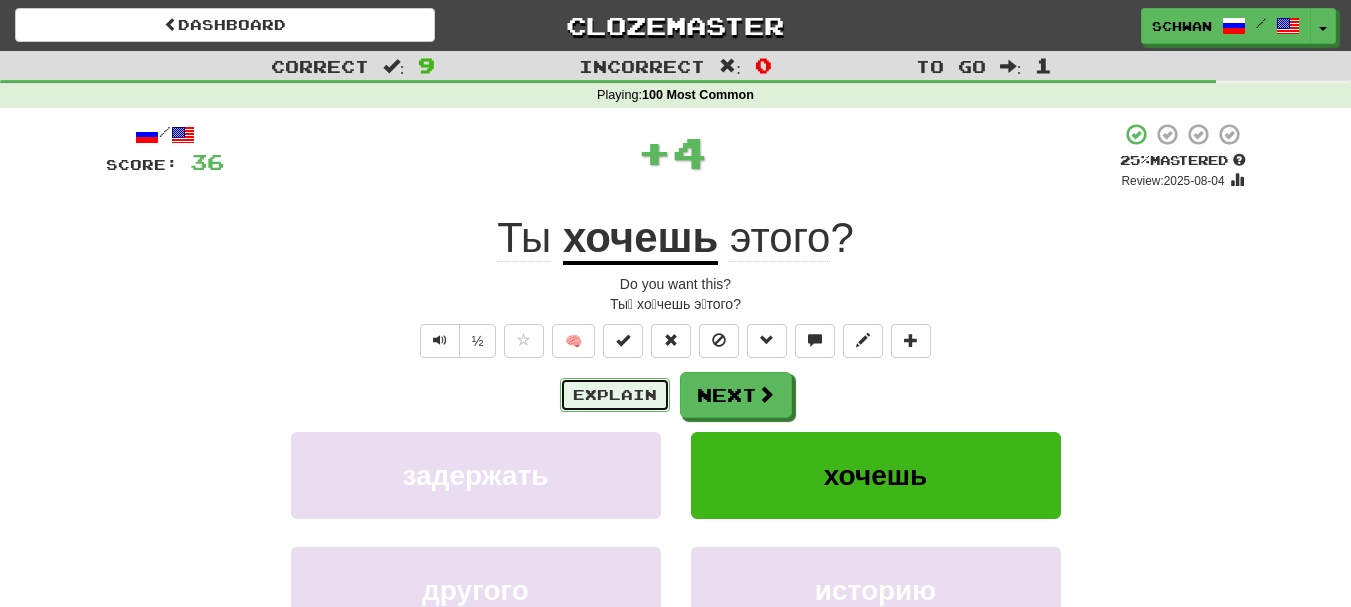 click on "Explain" at bounding box center [615, 395] 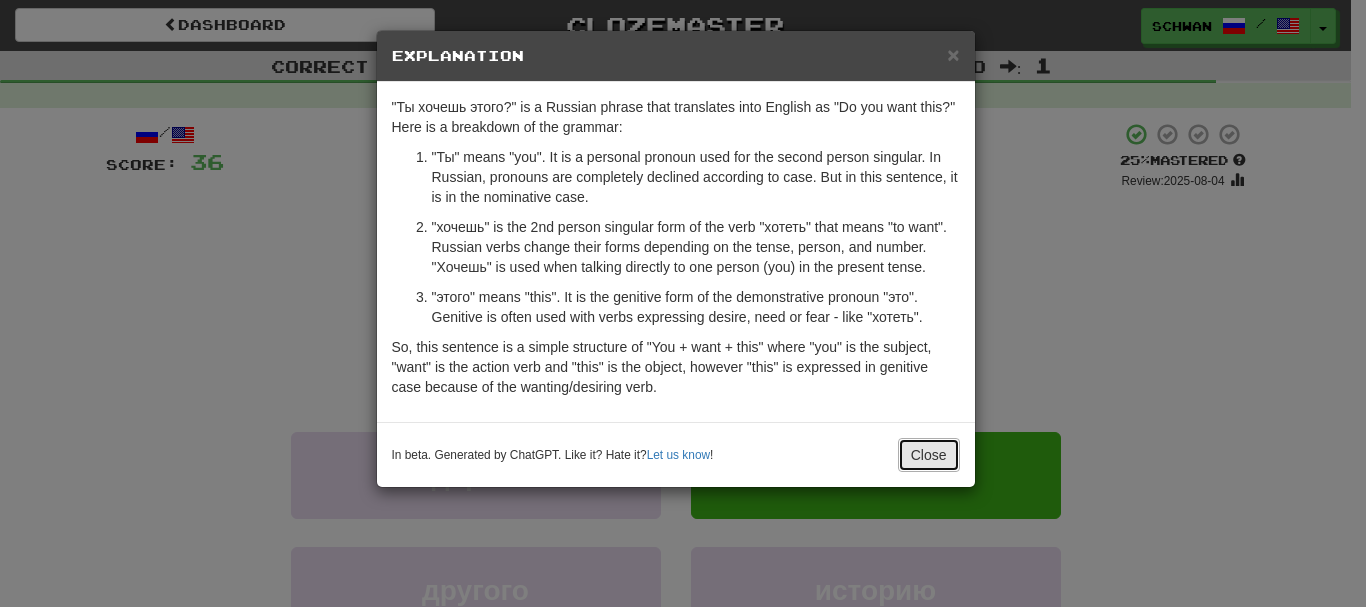 click on "Close" at bounding box center [929, 455] 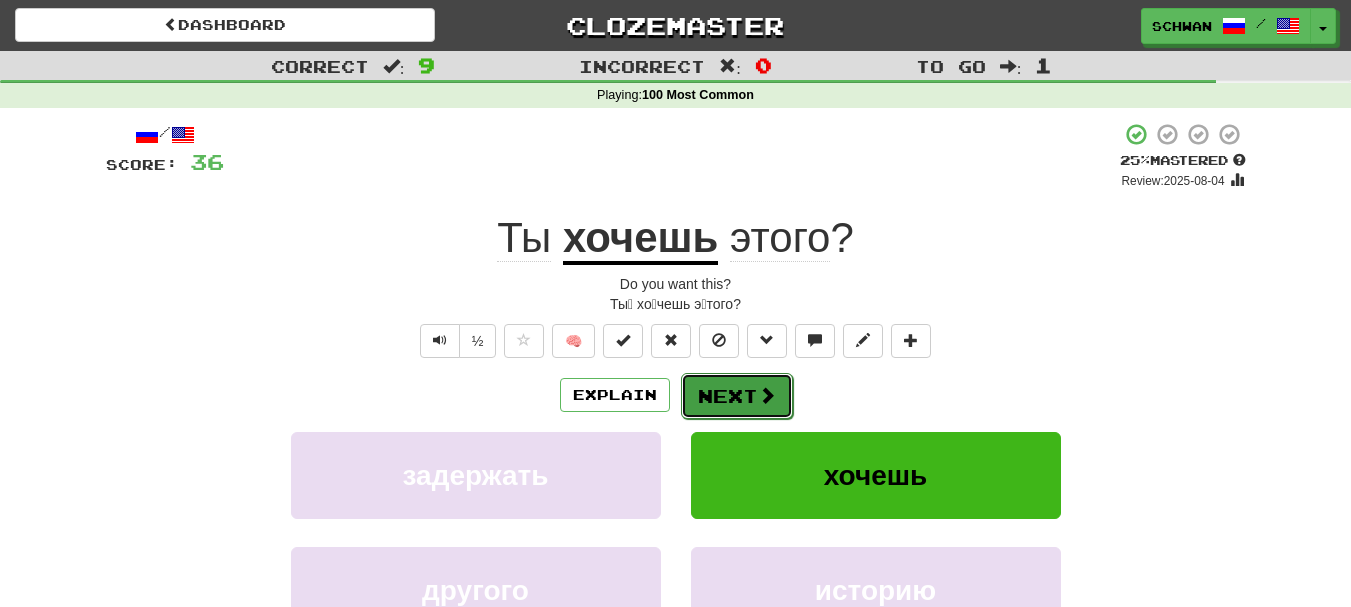click at bounding box center [767, 395] 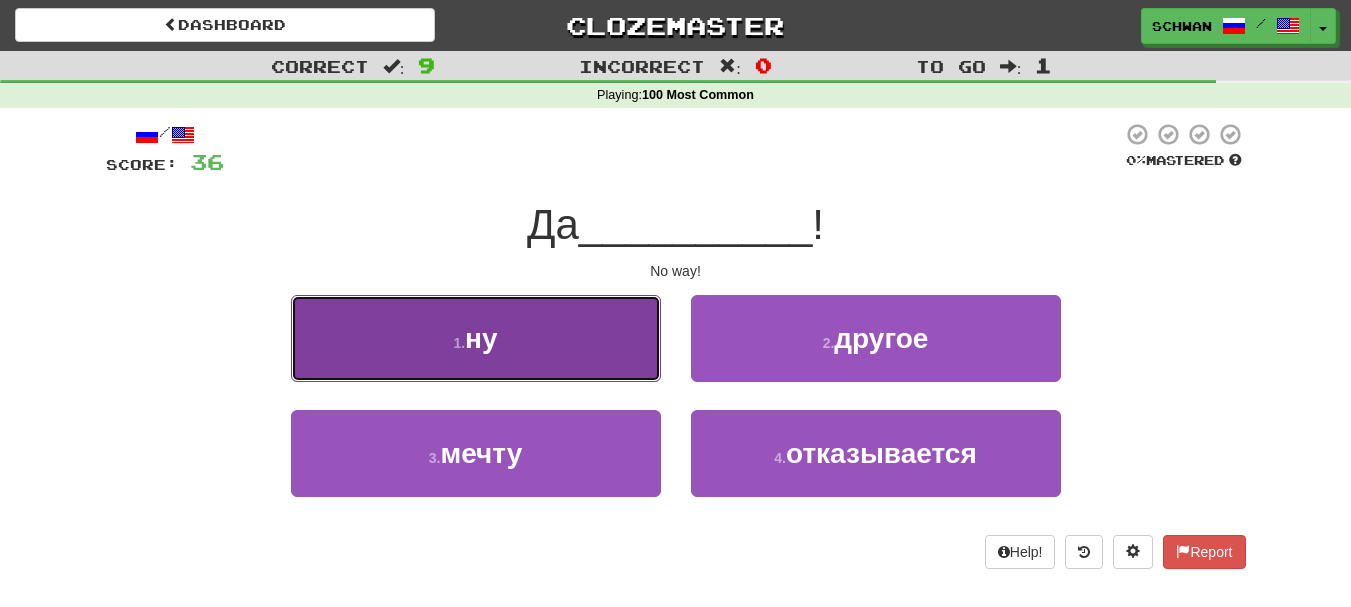 click on "1 .  ну" at bounding box center (476, 338) 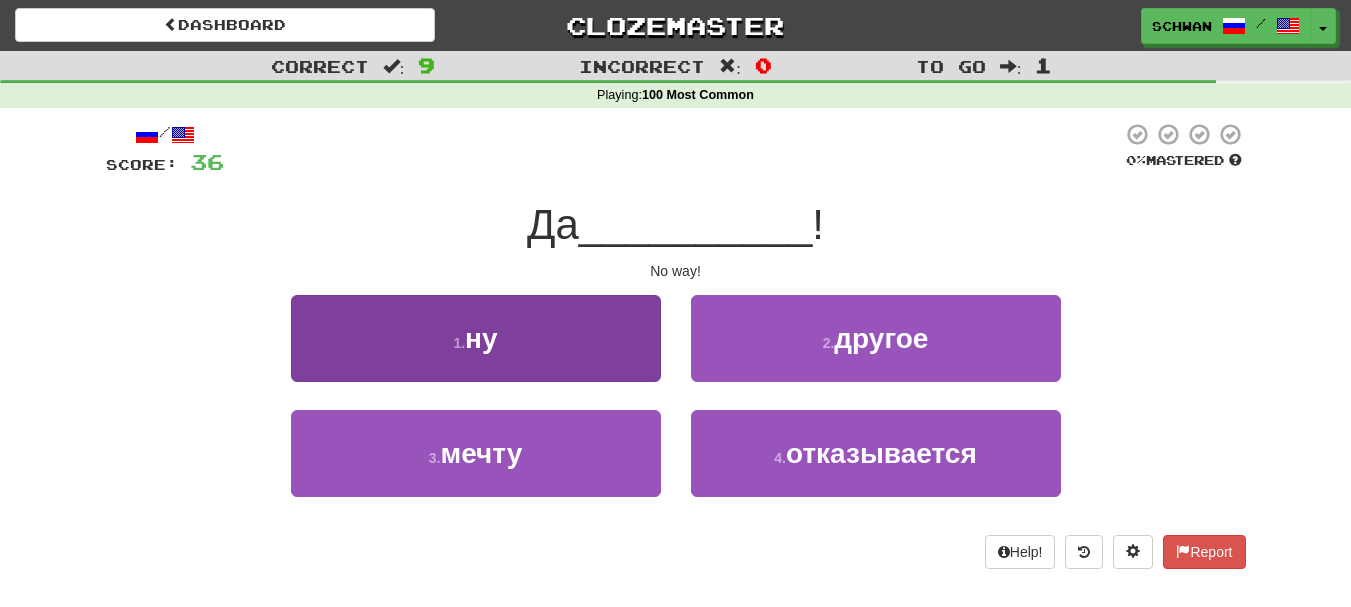 click at bounding box center (676, 291) 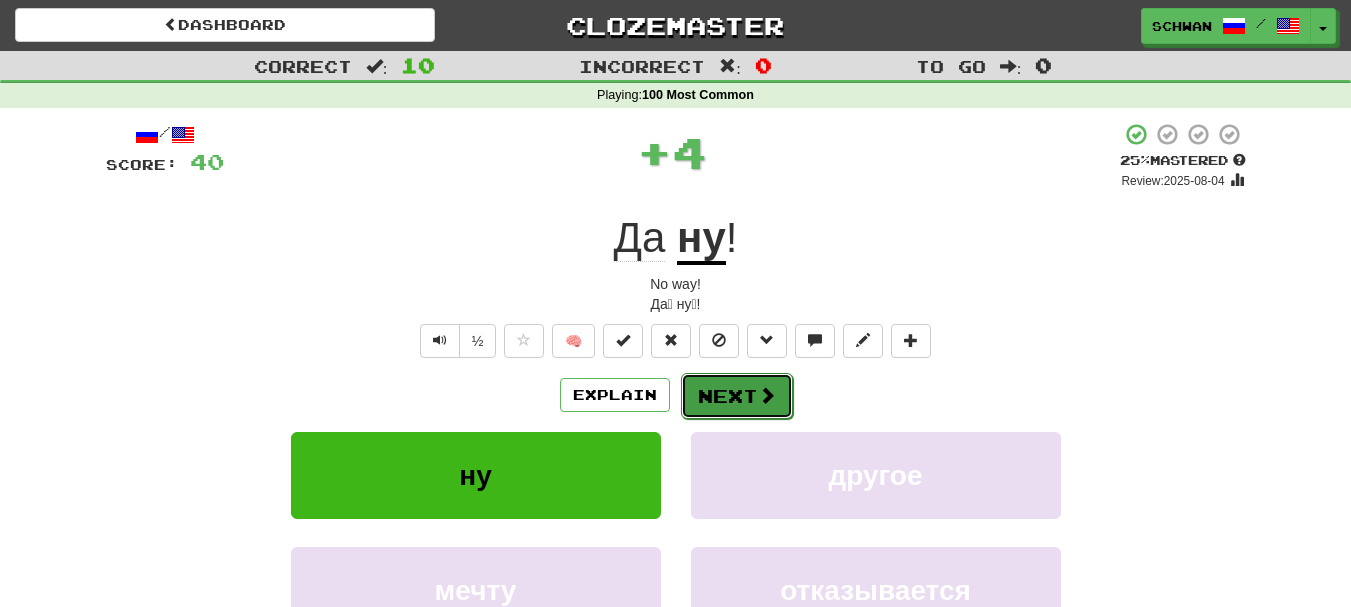 click on "Next" at bounding box center [737, 396] 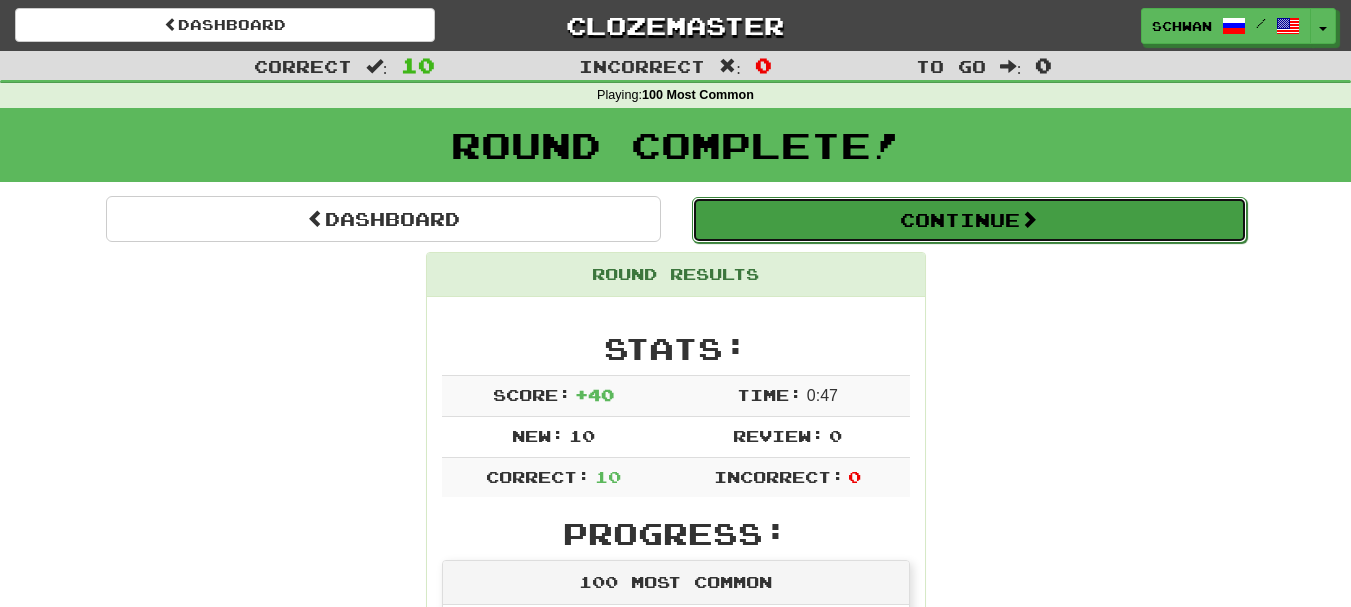 click on "Continue" at bounding box center (969, 220) 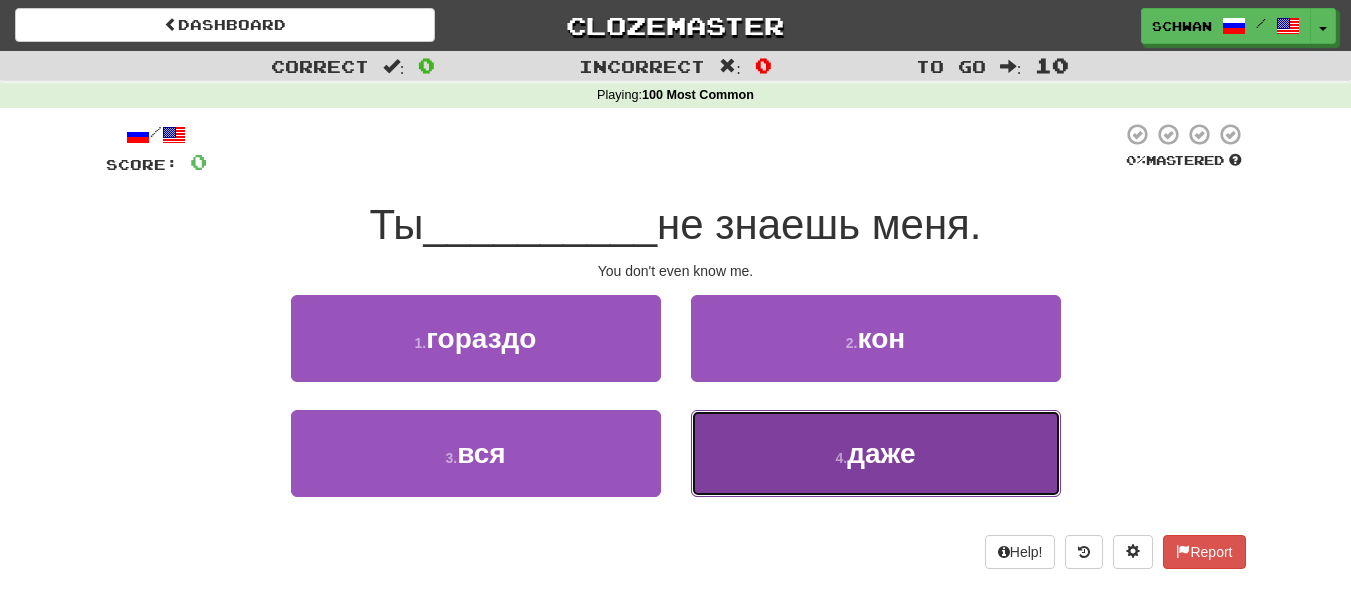 click on "4 .  даже" at bounding box center [876, 453] 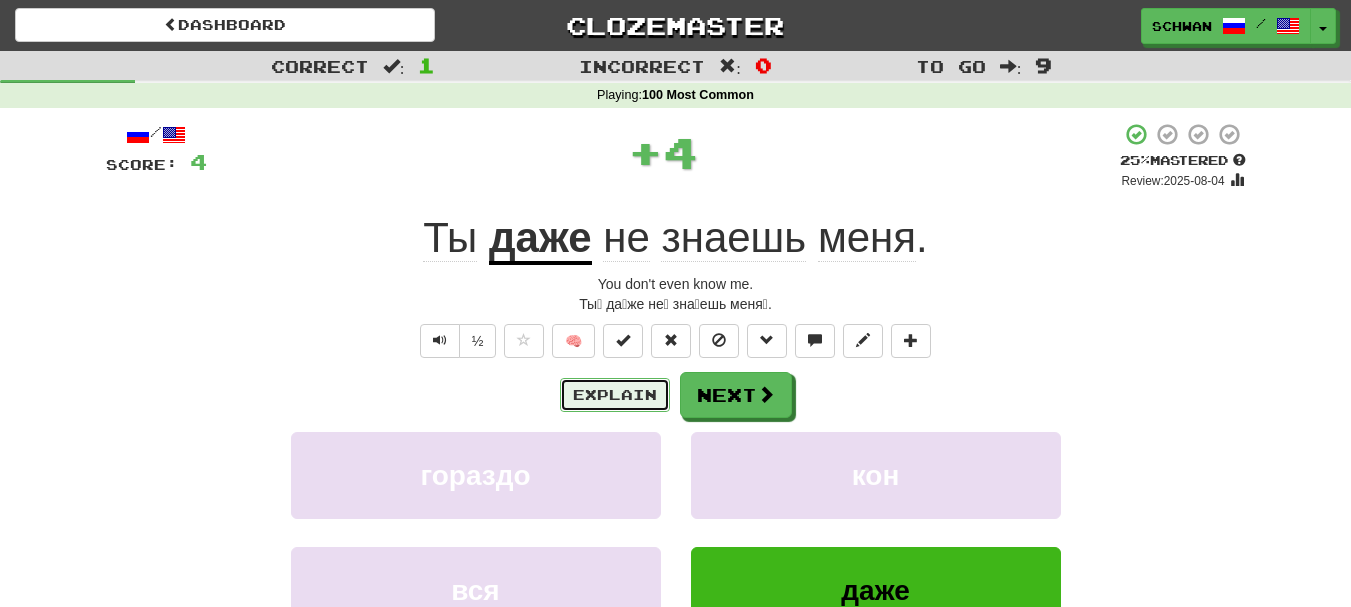 click on "Explain" at bounding box center (615, 395) 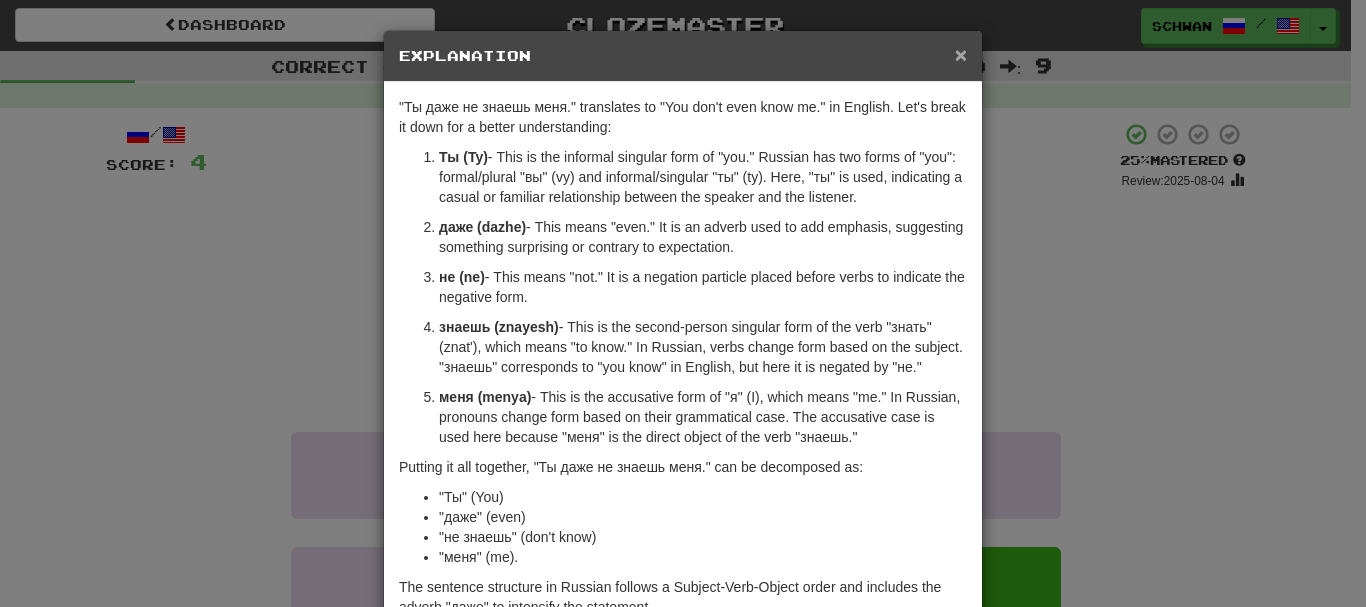 click on "×" at bounding box center (961, 54) 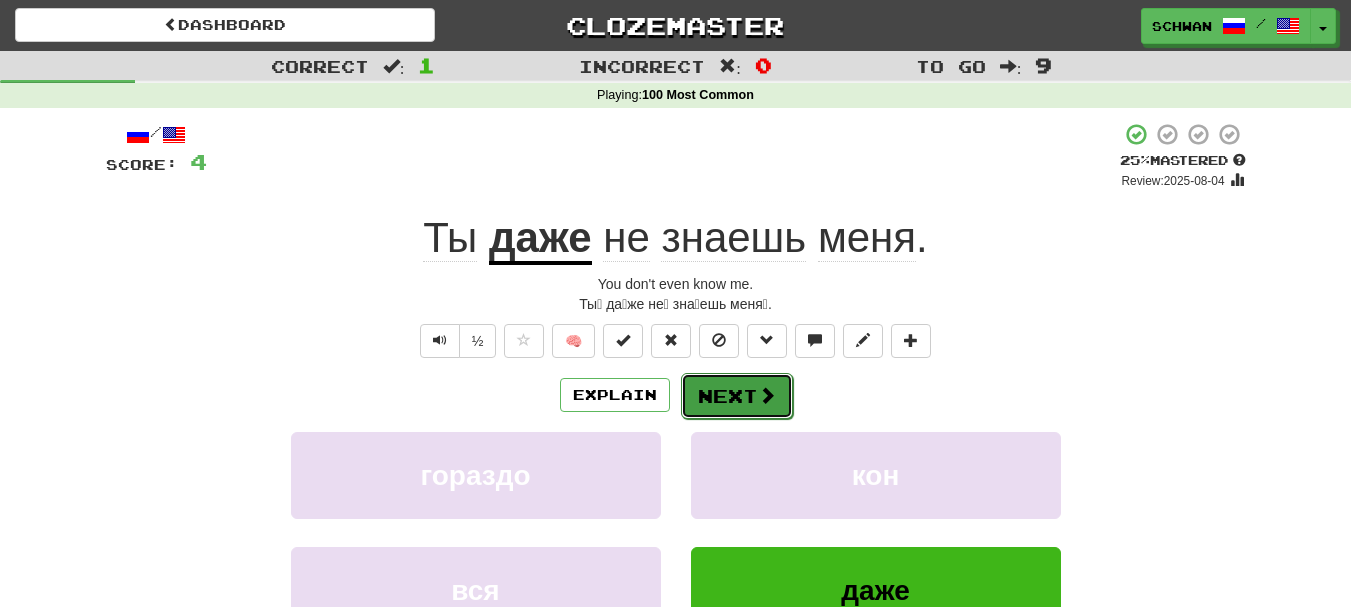 click at bounding box center [767, 395] 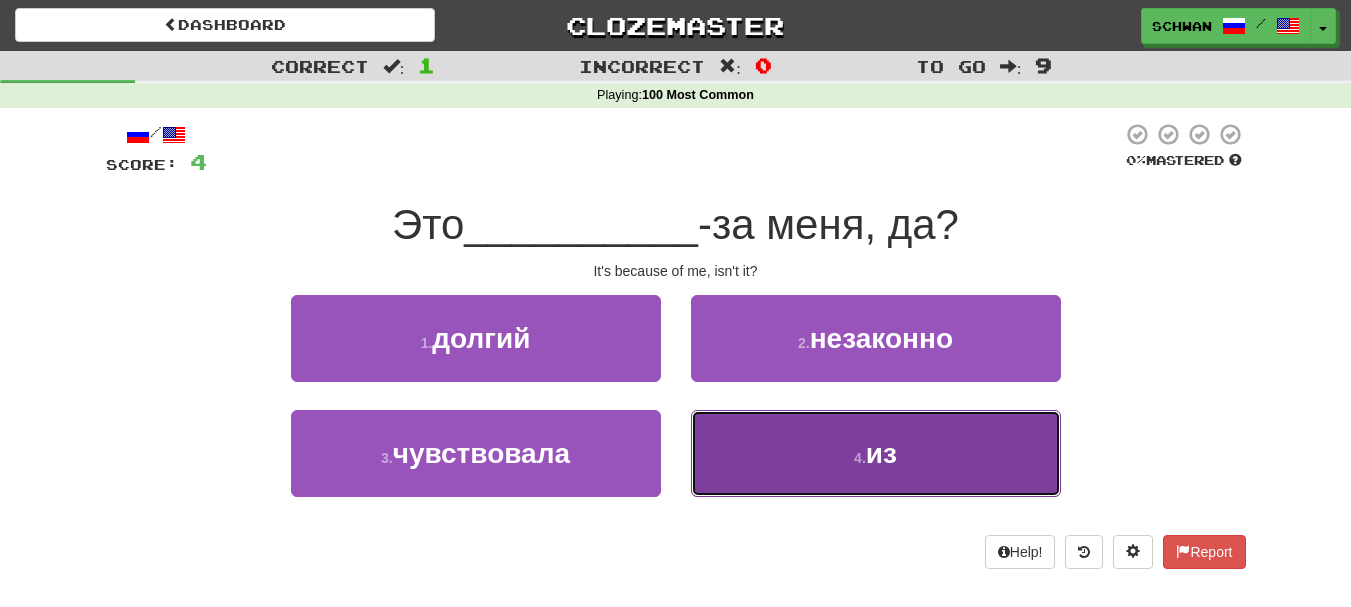 click on "4 .  из" at bounding box center (876, 453) 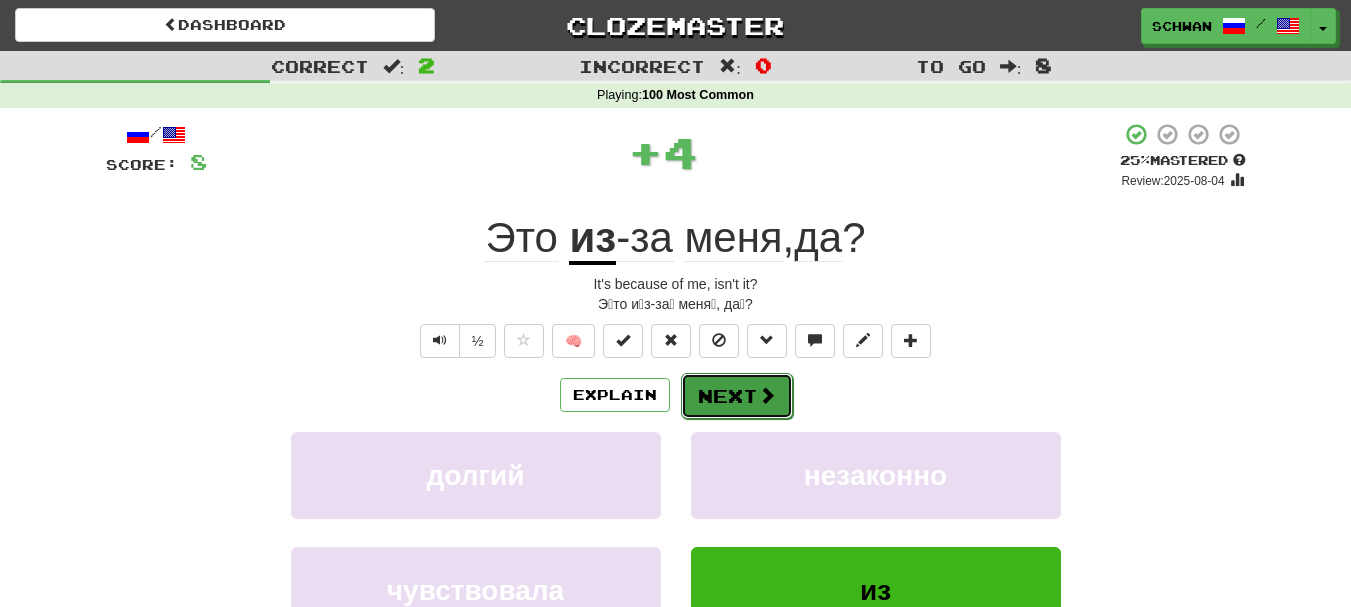 click on "Next" at bounding box center (737, 396) 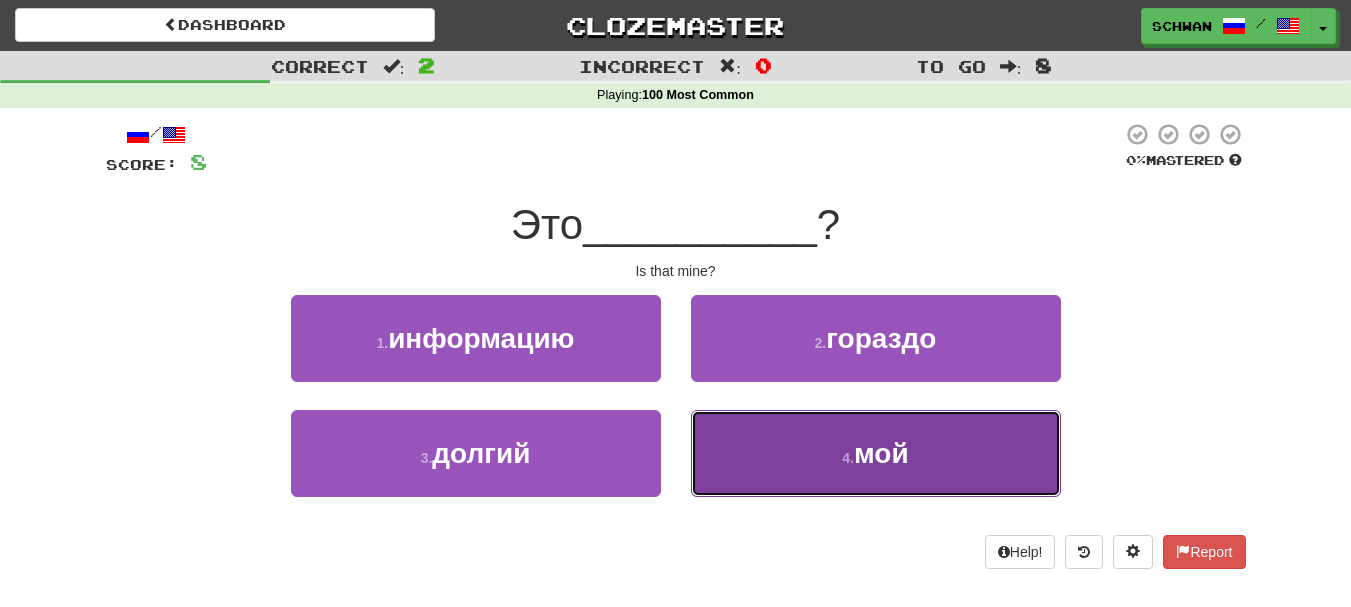 click on "4 ." at bounding box center (848, 458) 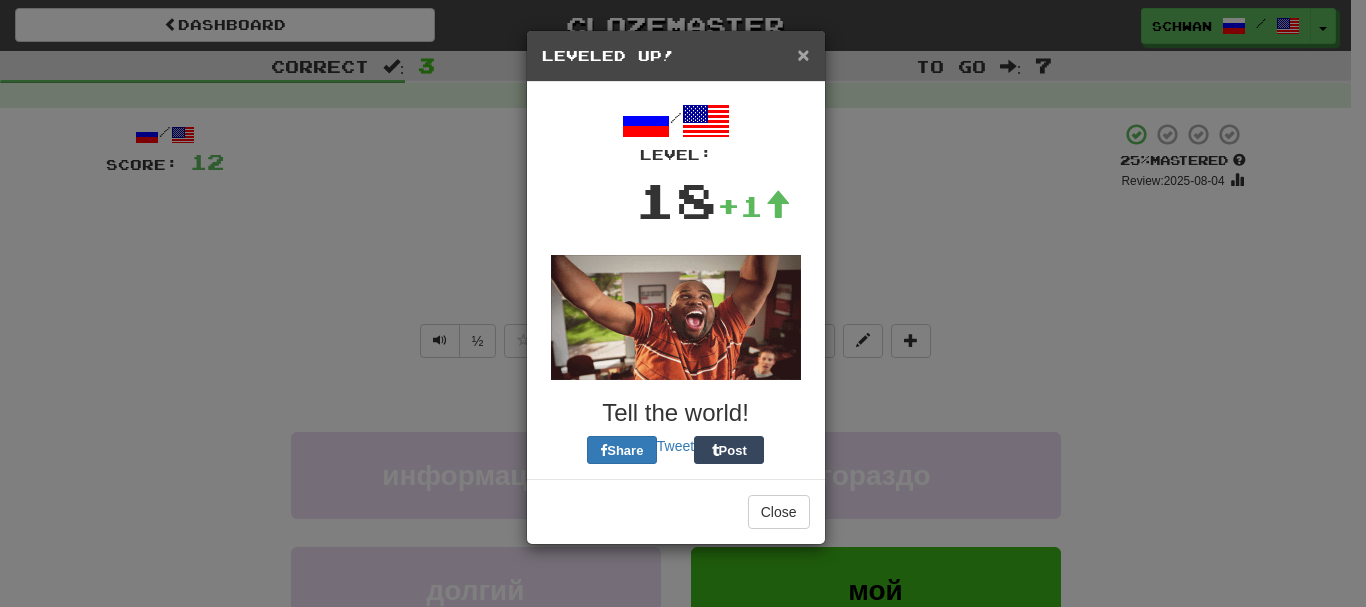 click on "×" at bounding box center (803, 54) 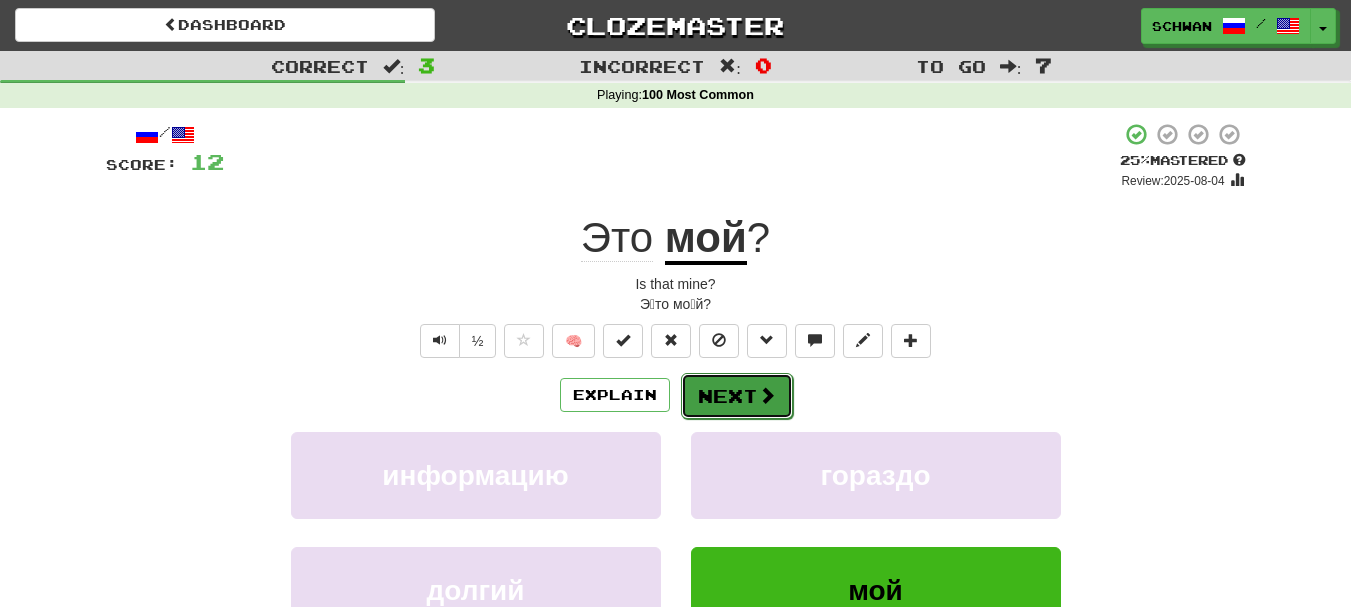 click on "Next" at bounding box center (737, 396) 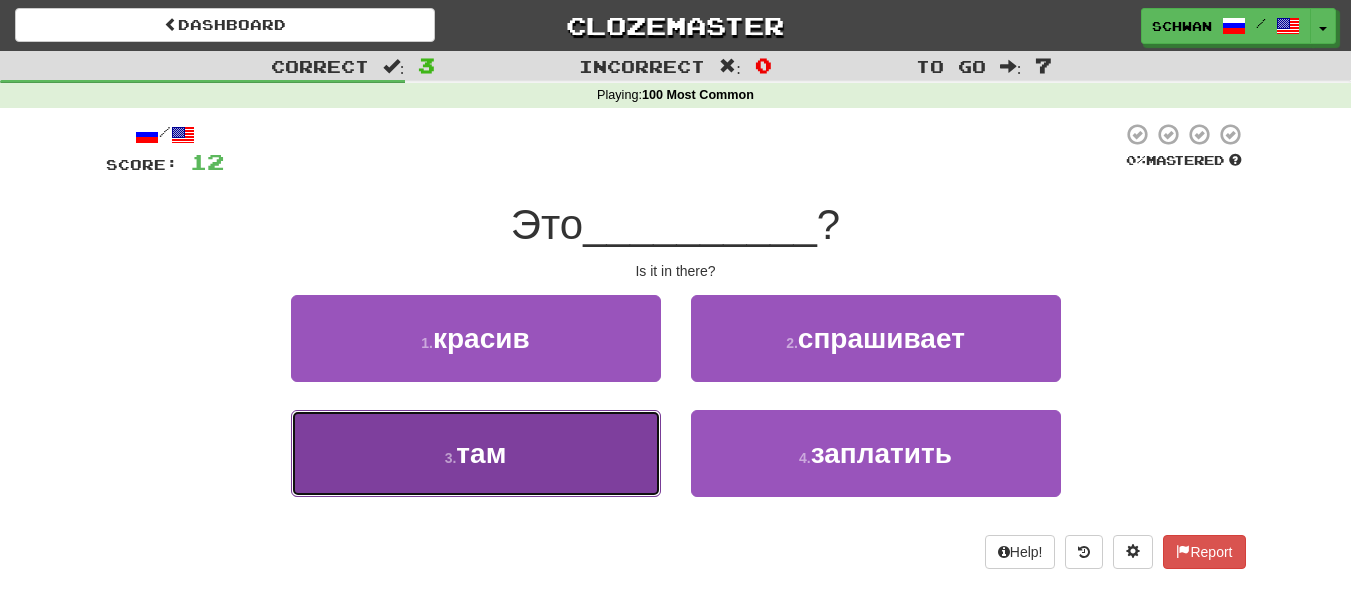 click on "3 .  там" at bounding box center (476, 453) 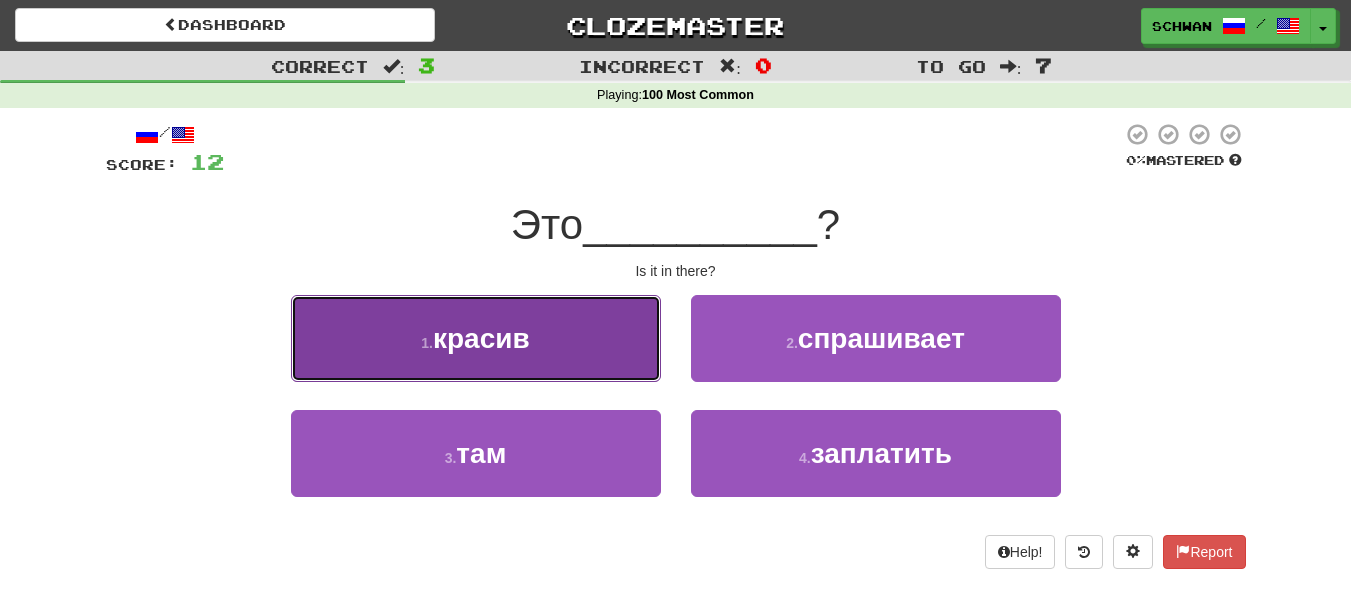 click on "1 .  красив" at bounding box center (476, 338) 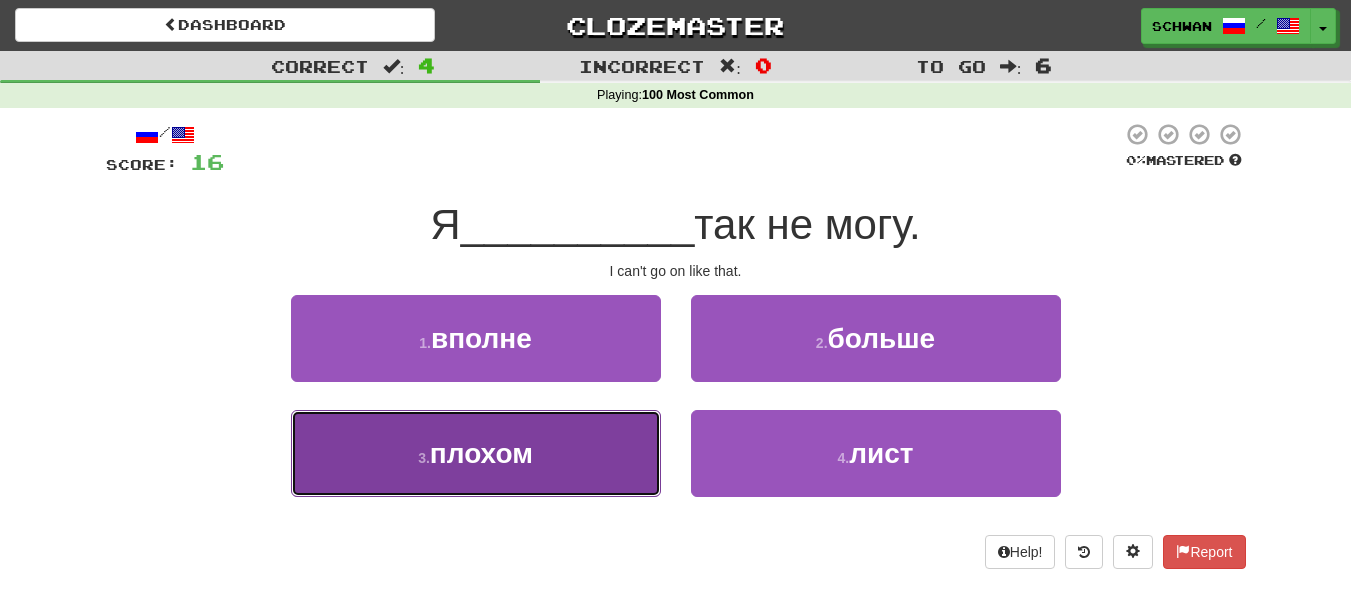click on "3 .  плохом" at bounding box center [476, 453] 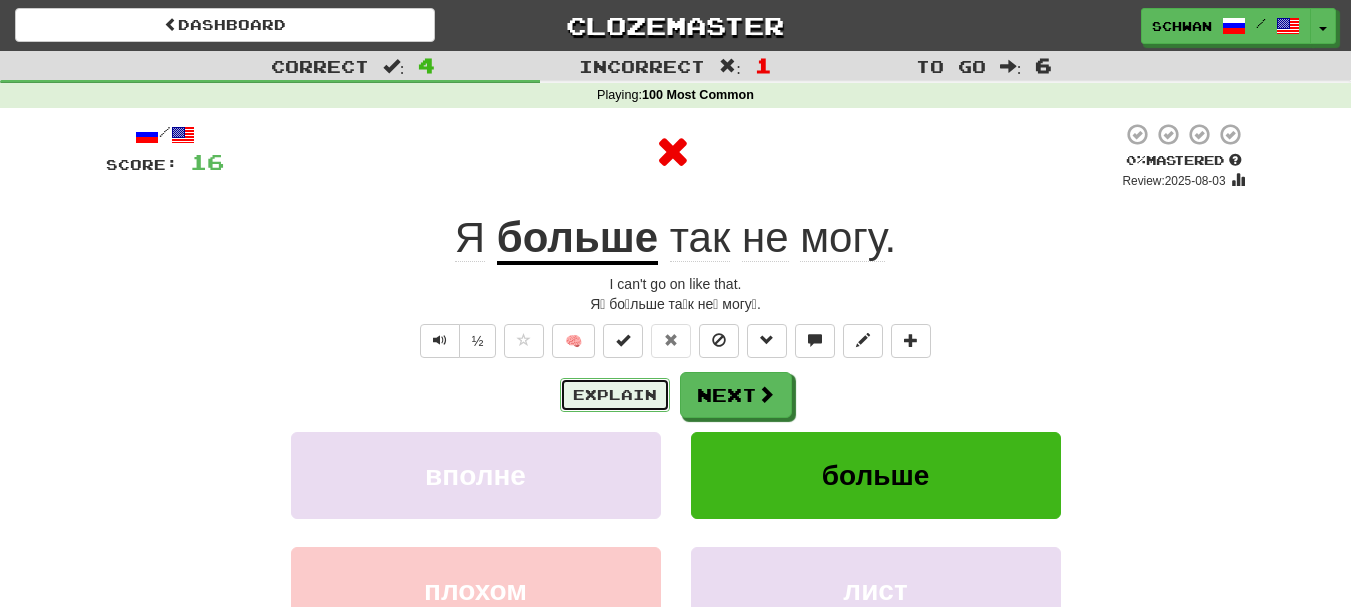 click on "Explain" at bounding box center [615, 395] 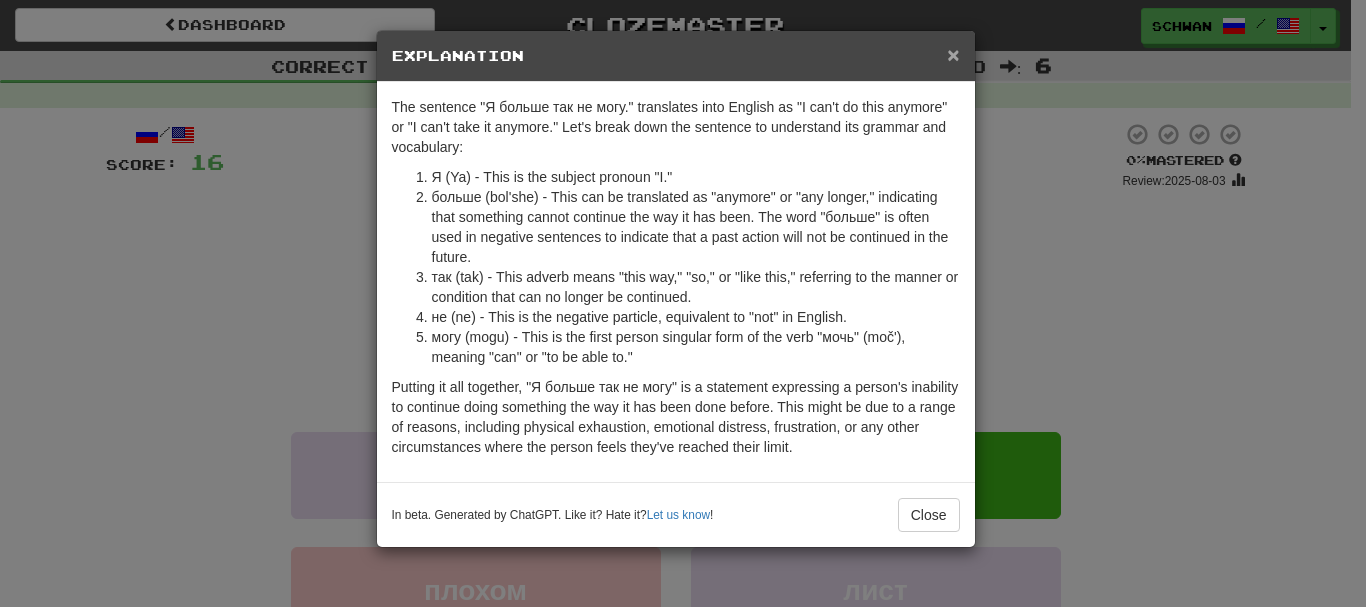 click on "×" at bounding box center (953, 54) 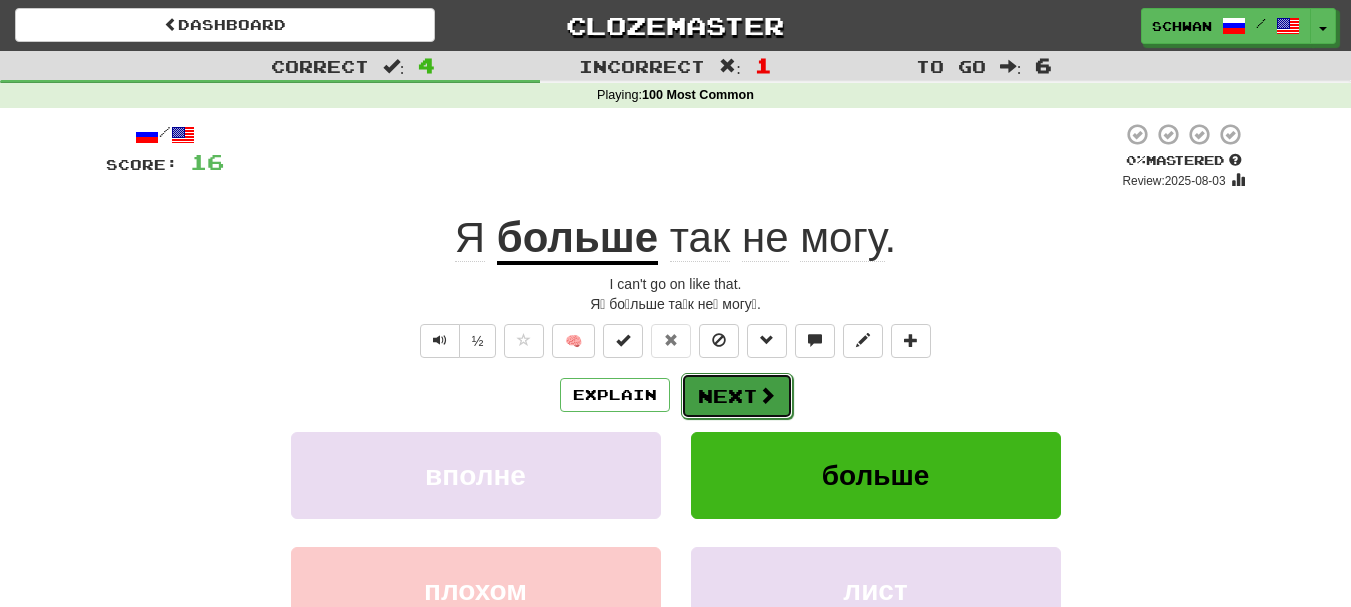 click at bounding box center [767, 395] 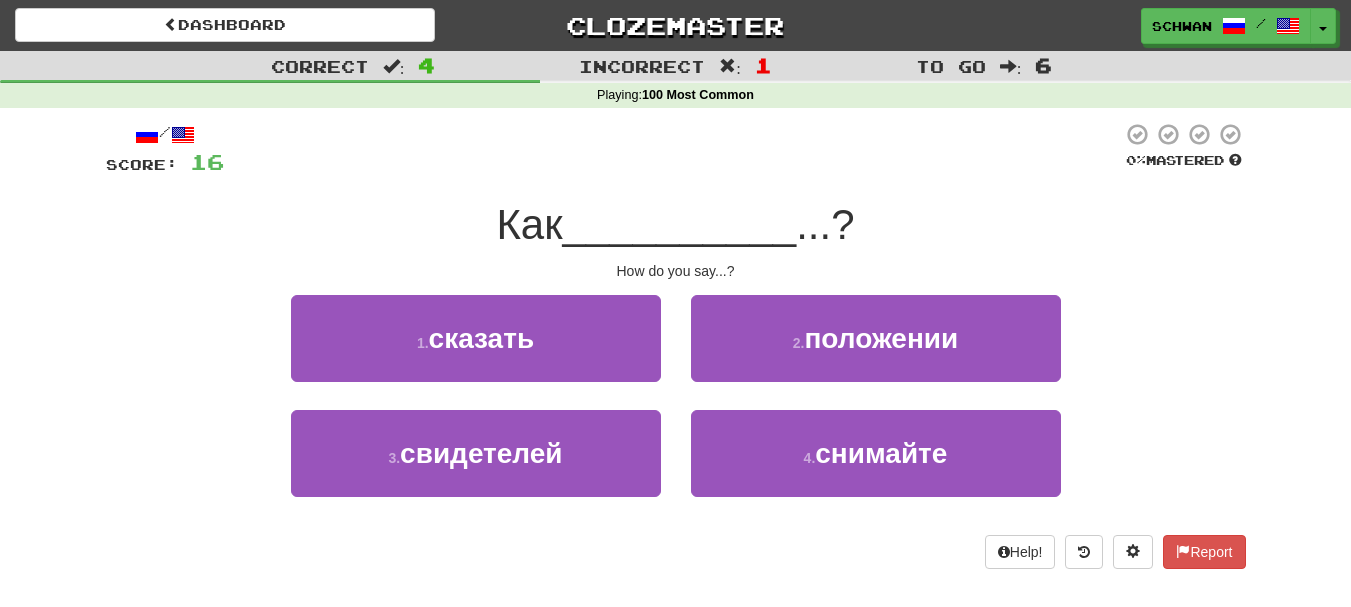 click on "2 .  положении" at bounding box center (876, 352) 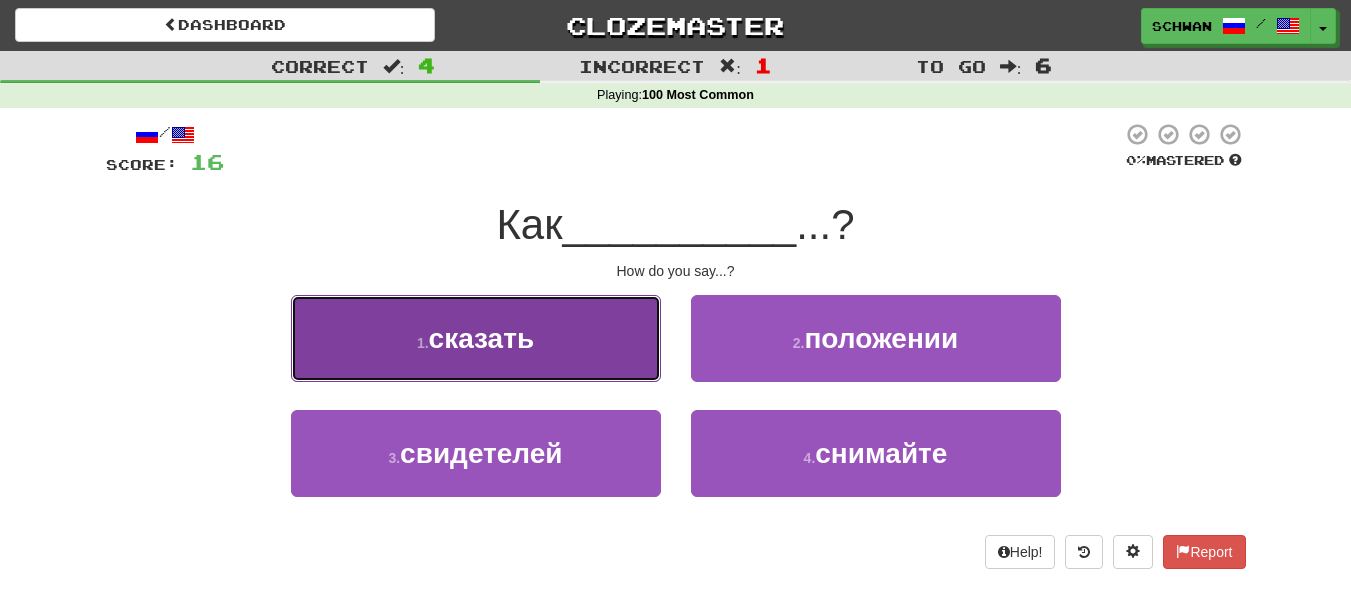 click on "1 .  сказать" at bounding box center [476, 338] 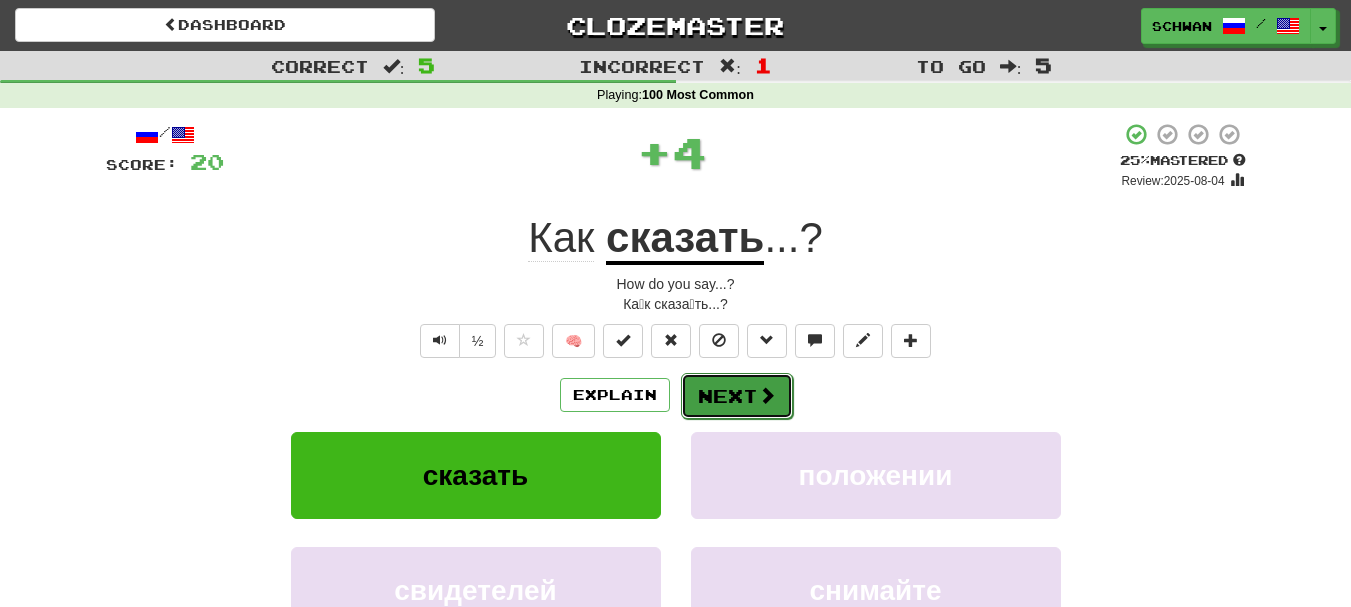 click on "Next" at bounding box center (737, 396) 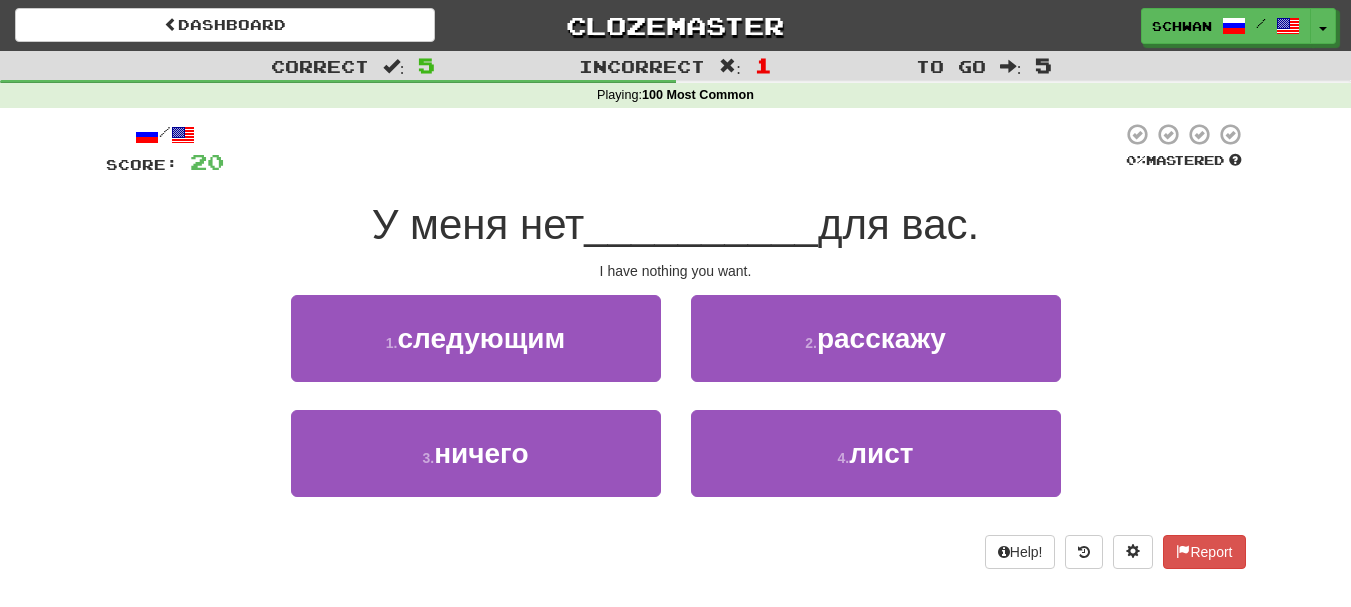 click on "2 .  расскажу" at bounding box center [876, 352] 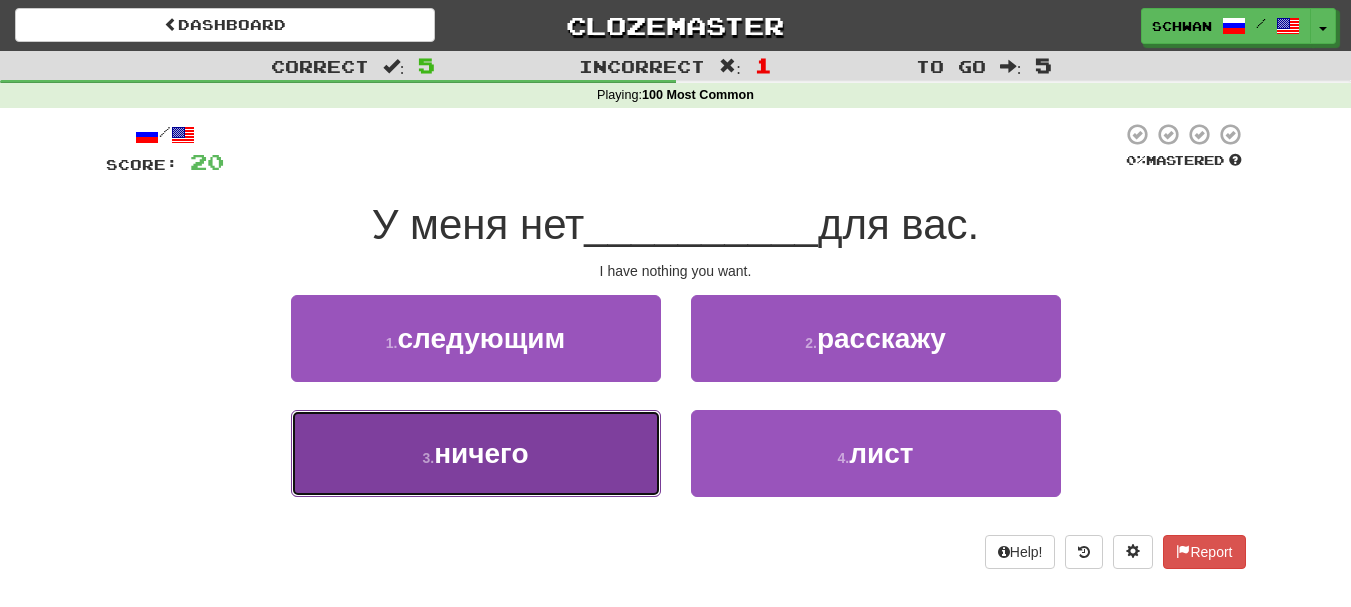 click on "3 ." at bounding box center (428, 458) 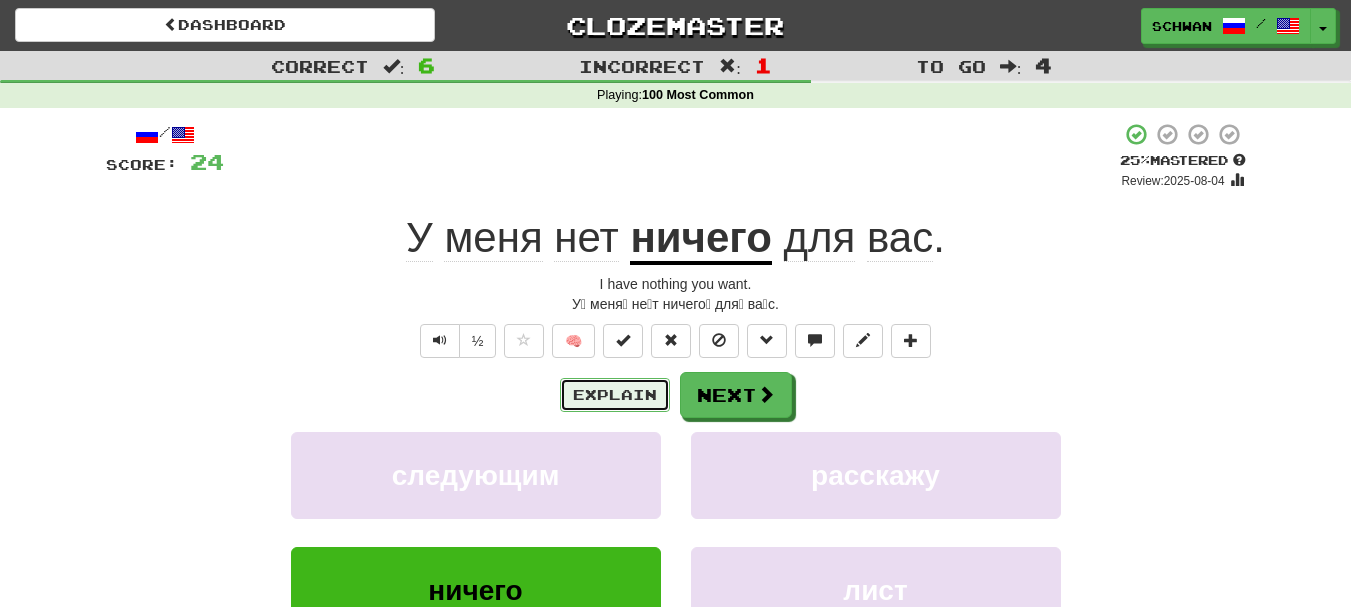 click on "Explain" at bounding box center (615, 395) 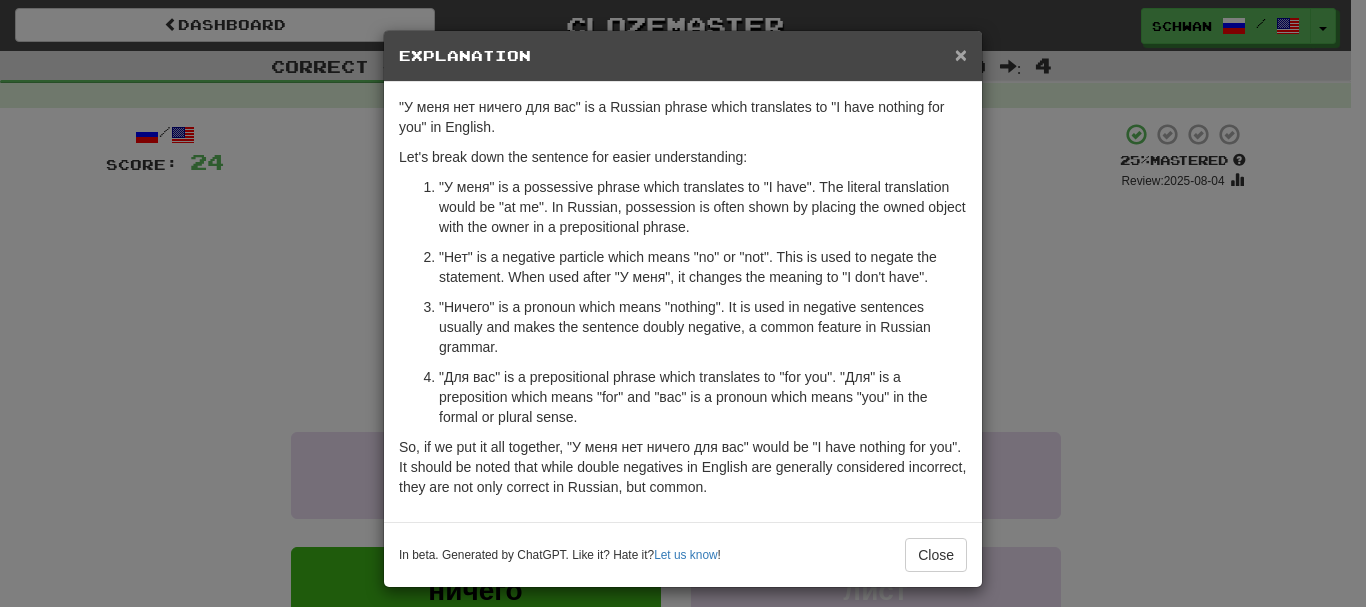 click on "×" at bounding box center (961, 54) 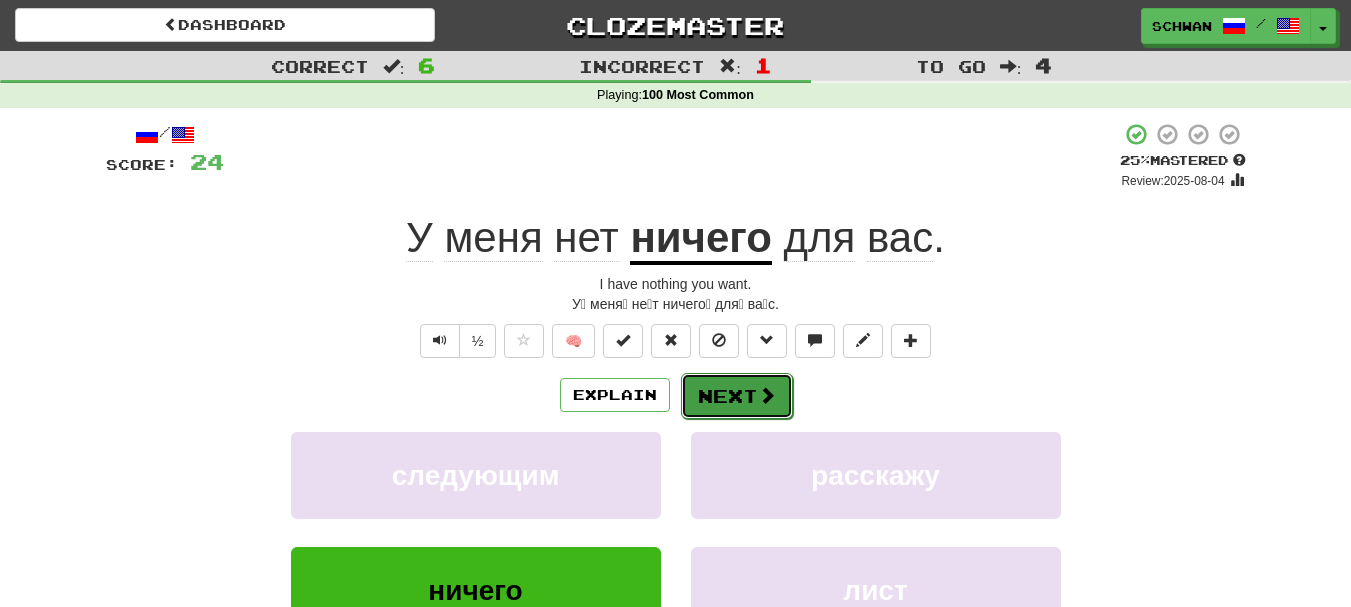 click on "Next" at bounding box center (737, 396) 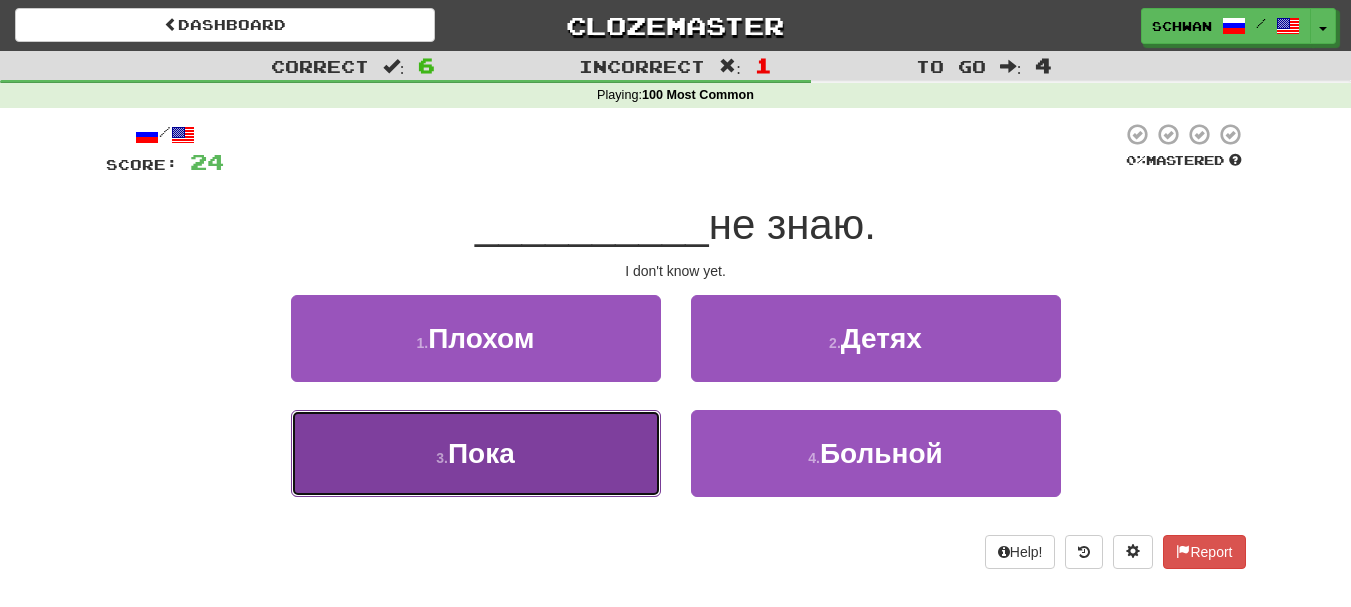 click on "Пока" at bounding box center (481, 453) 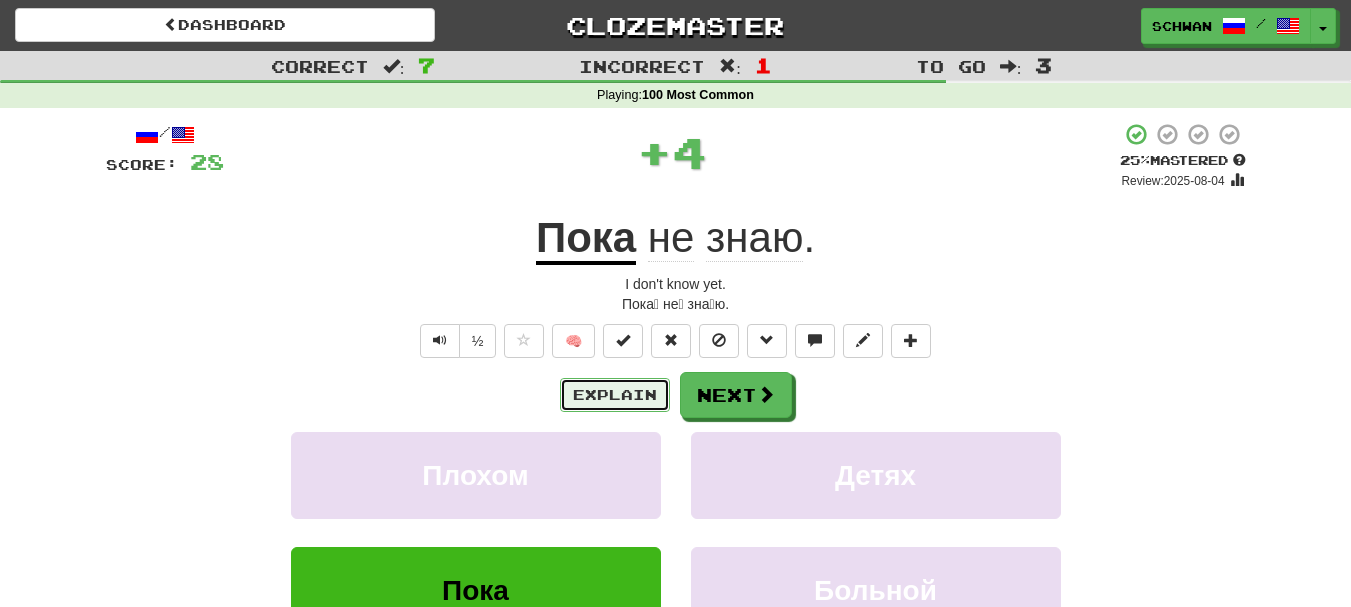 click on "Explain" at bounding box center [615, 395] 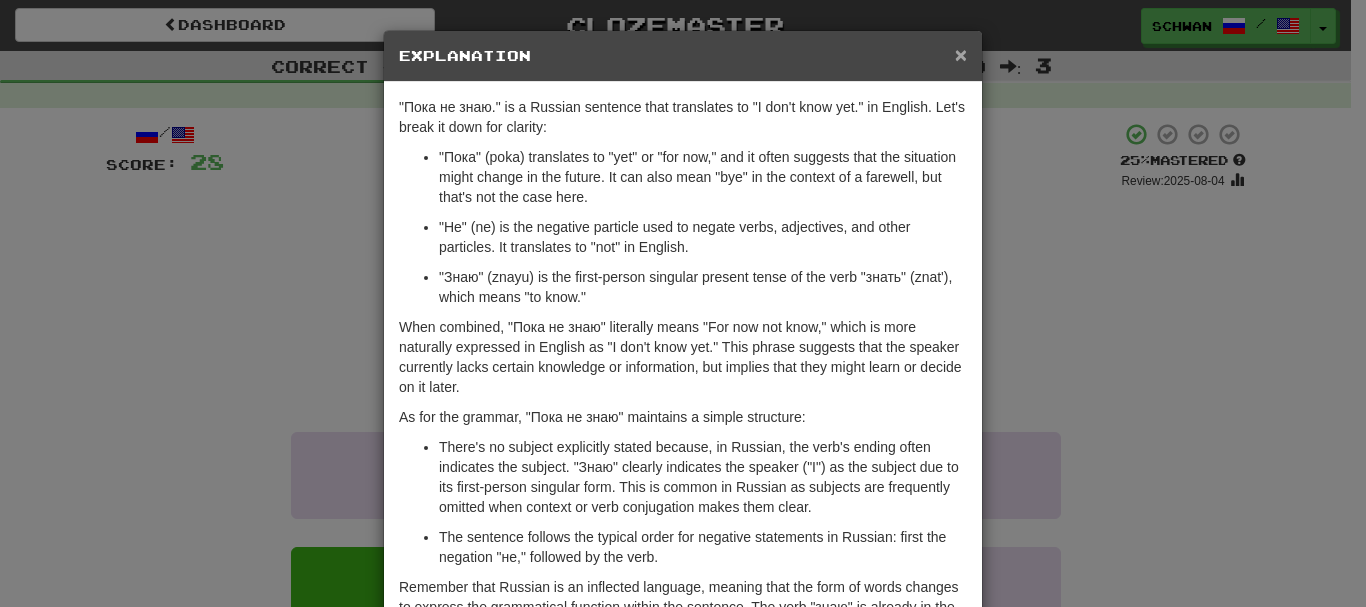 click on "×" at bounding box center (961, 54) 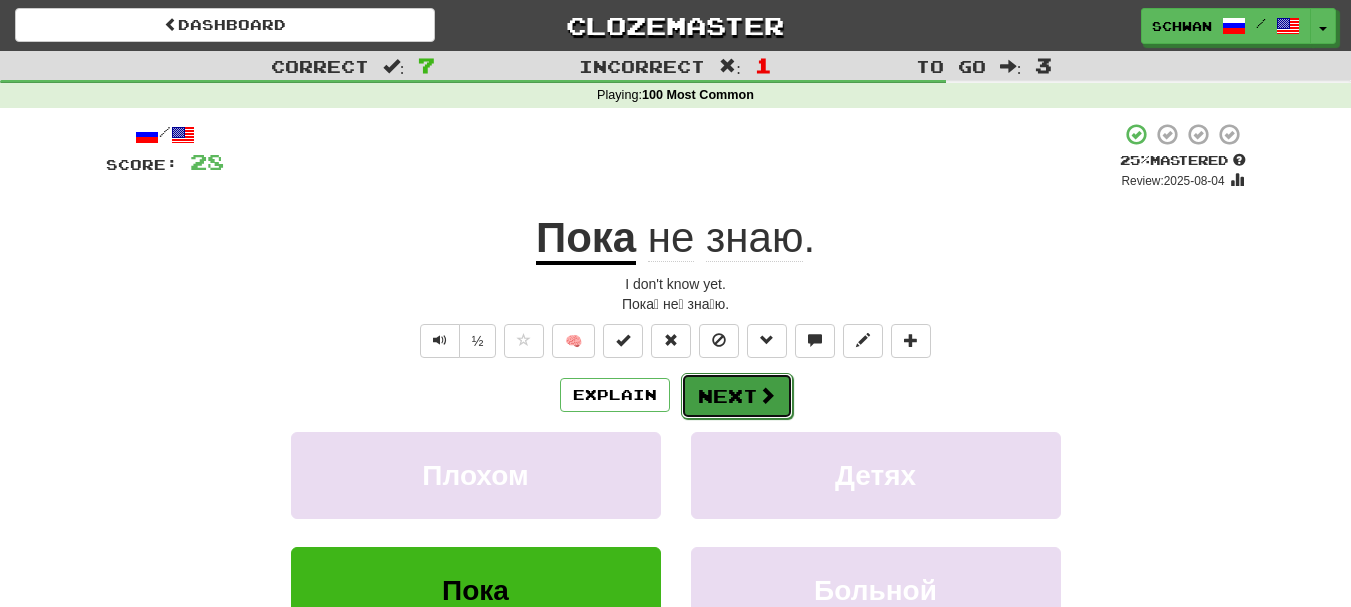 click on "Next" at bounding box center [737, 396] 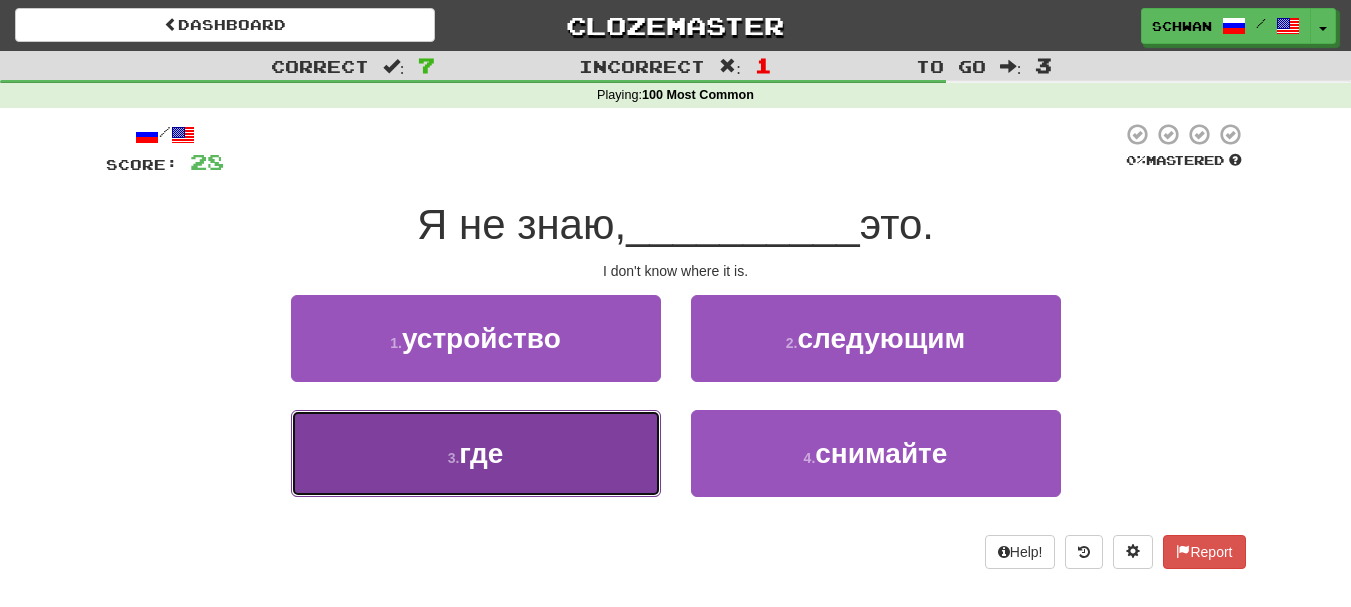 click on "3 .  где" at bounding box center [476, 453] 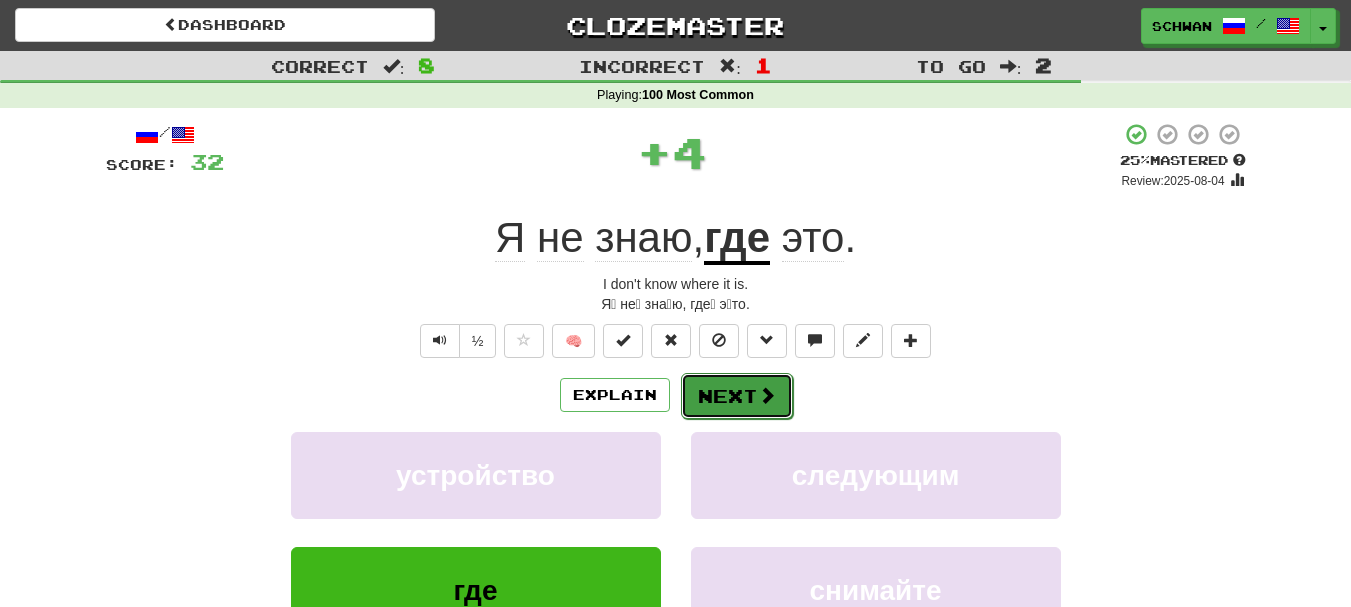 click on "Next" at bounding box center [737, 396] 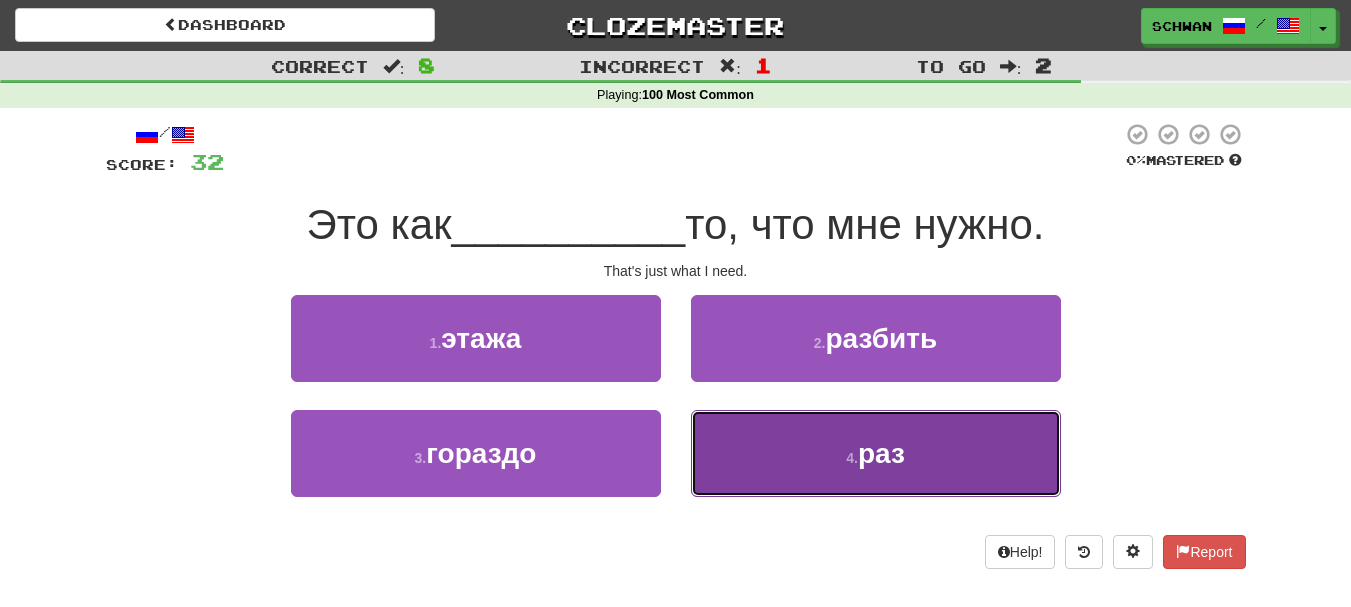 click on "4 .  раз" at bounding box center (876, 453) 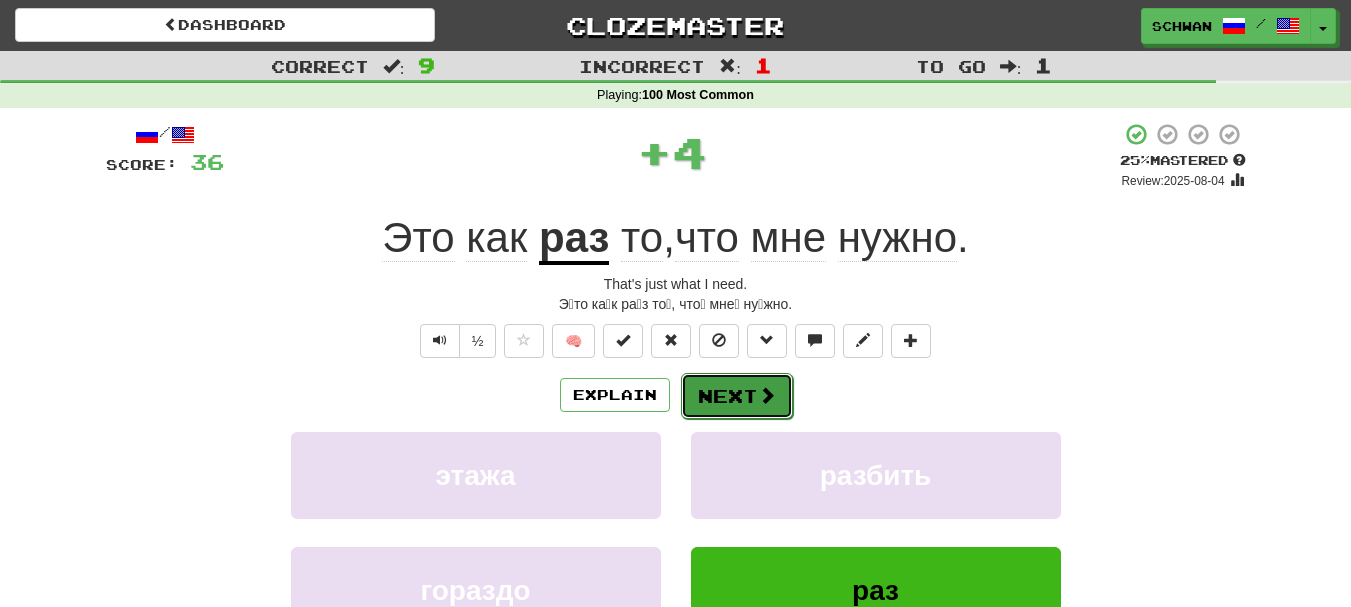 click on "Next" at bounding box center [737, 396] 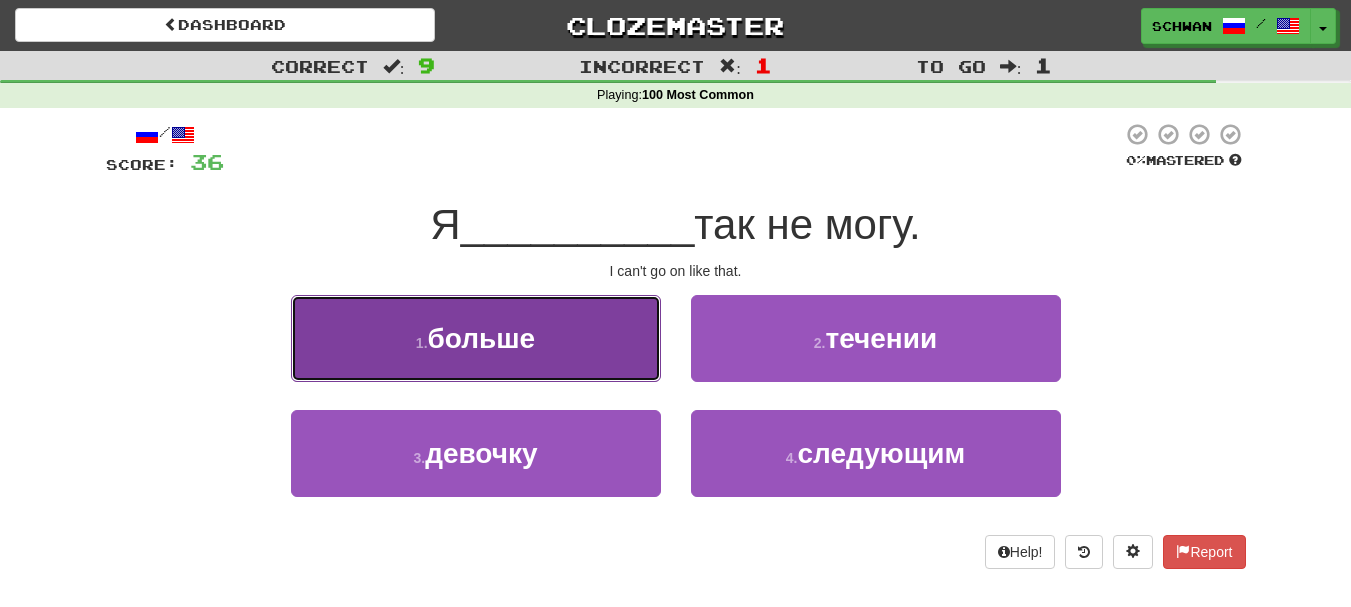 click on "1 .  больше" at bounding box center (476, 338) 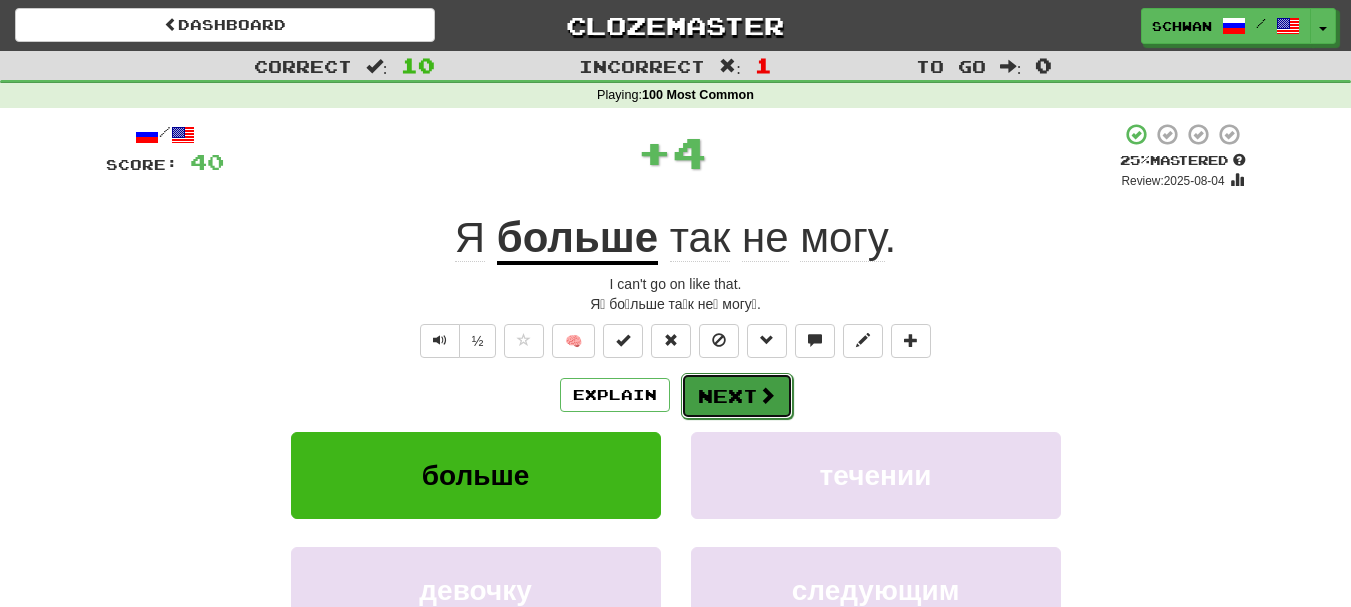 click on "Next" at bounding box center [737, 396] 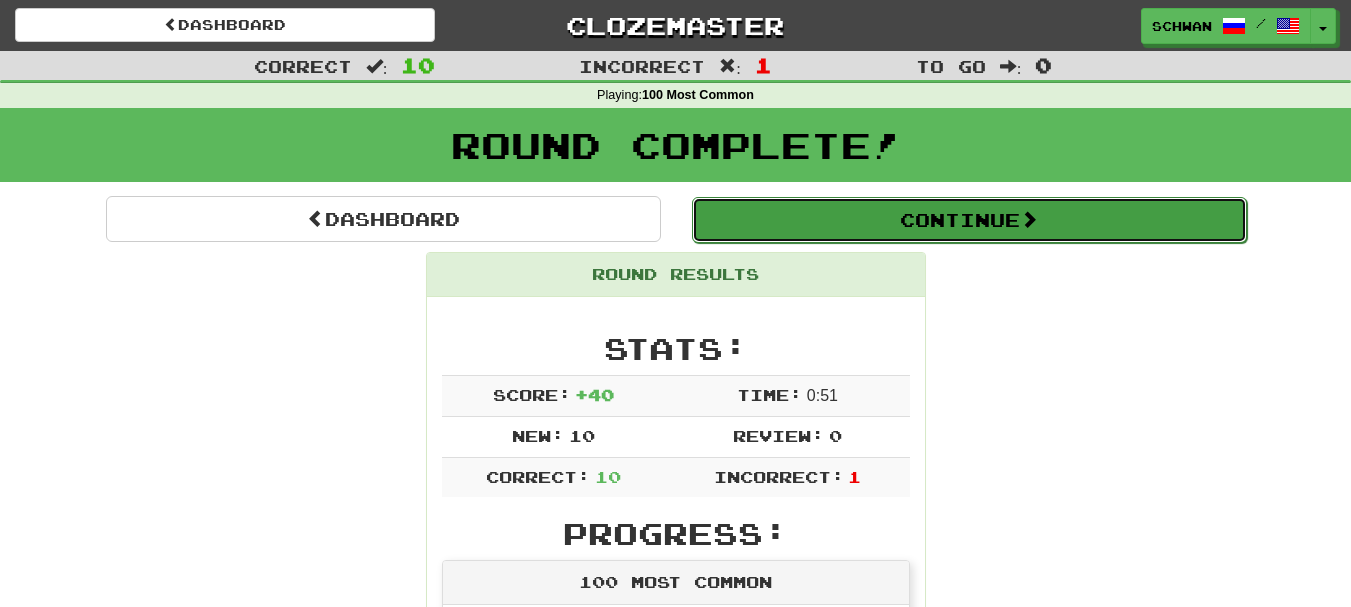 click on "Continue" at bounding box center (969, 220) 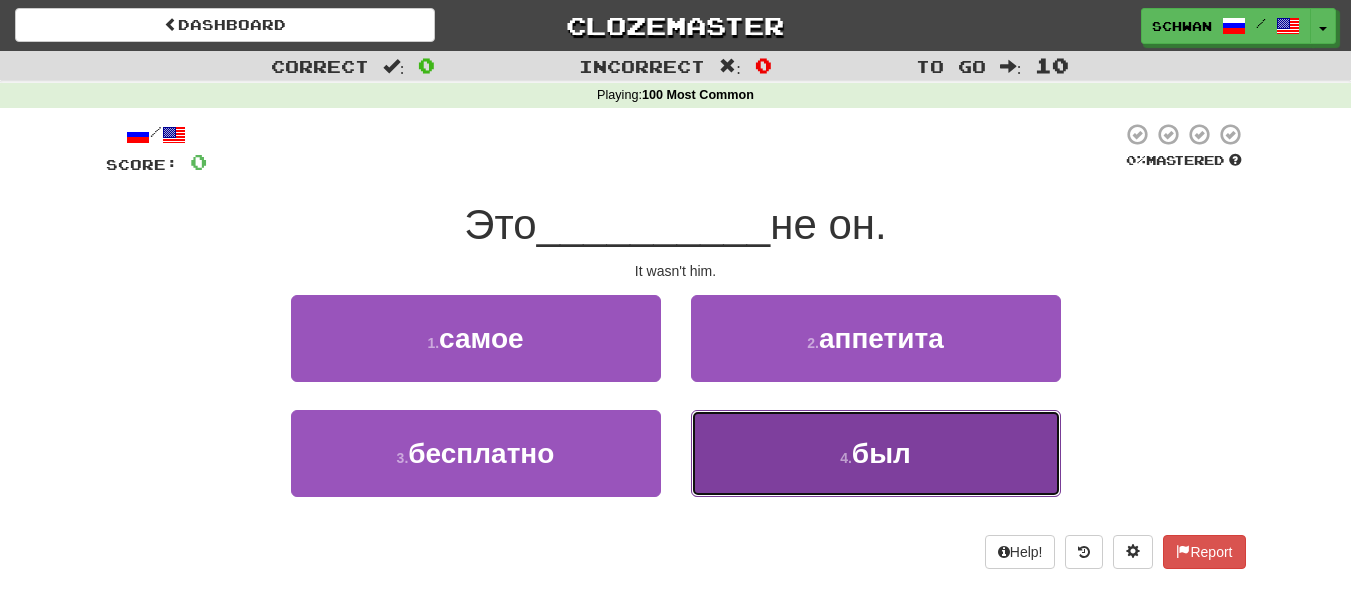 click on "4 .  был" at bounding box center (876, 453) 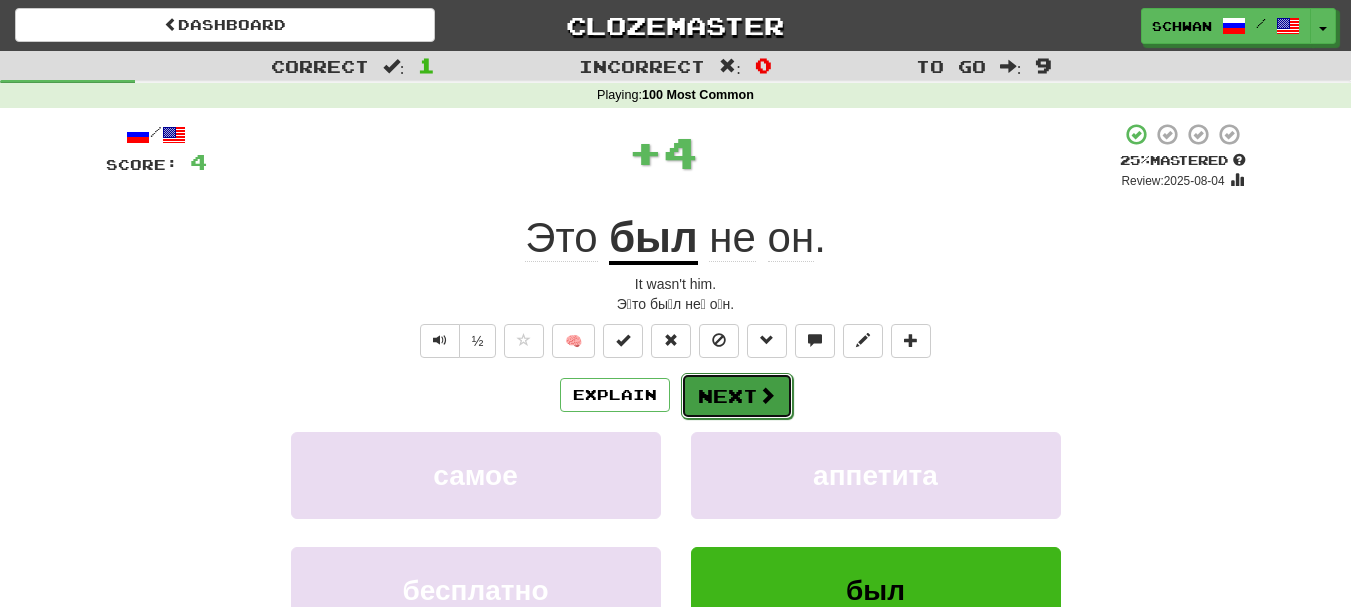 click on "Next" at bounding box center [737, 396] 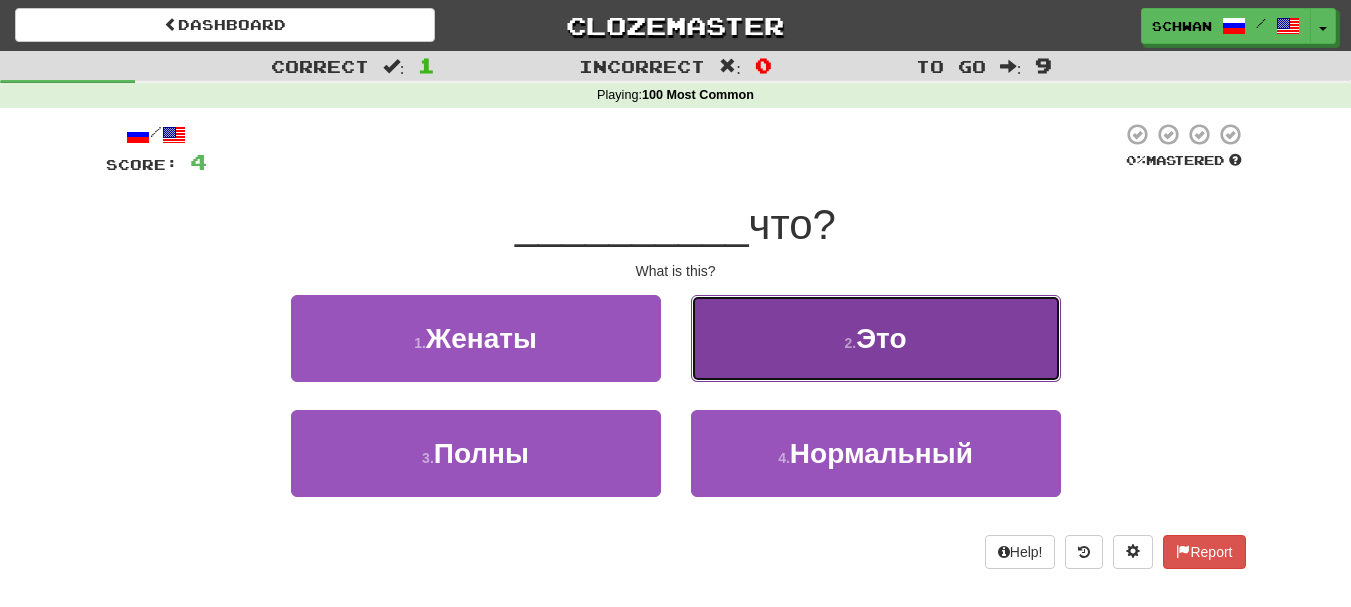 click on "2 .  Это" at bounding box center (876, 338) 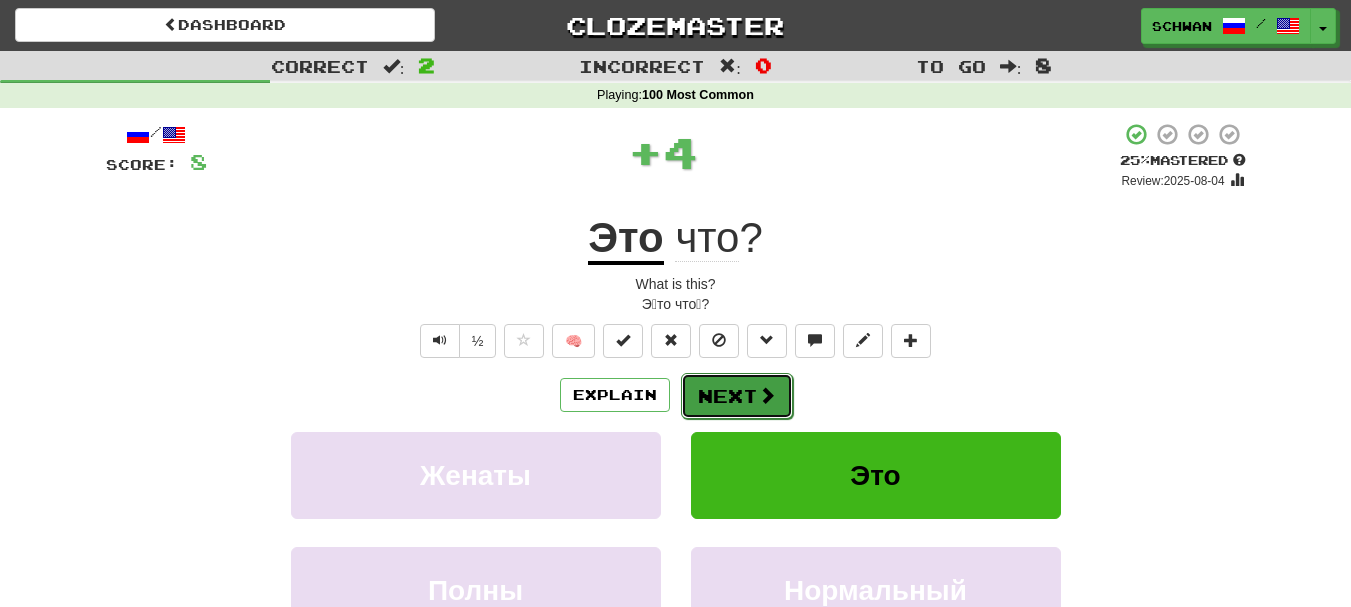 click on "Next" at bounding box center [737, 396] 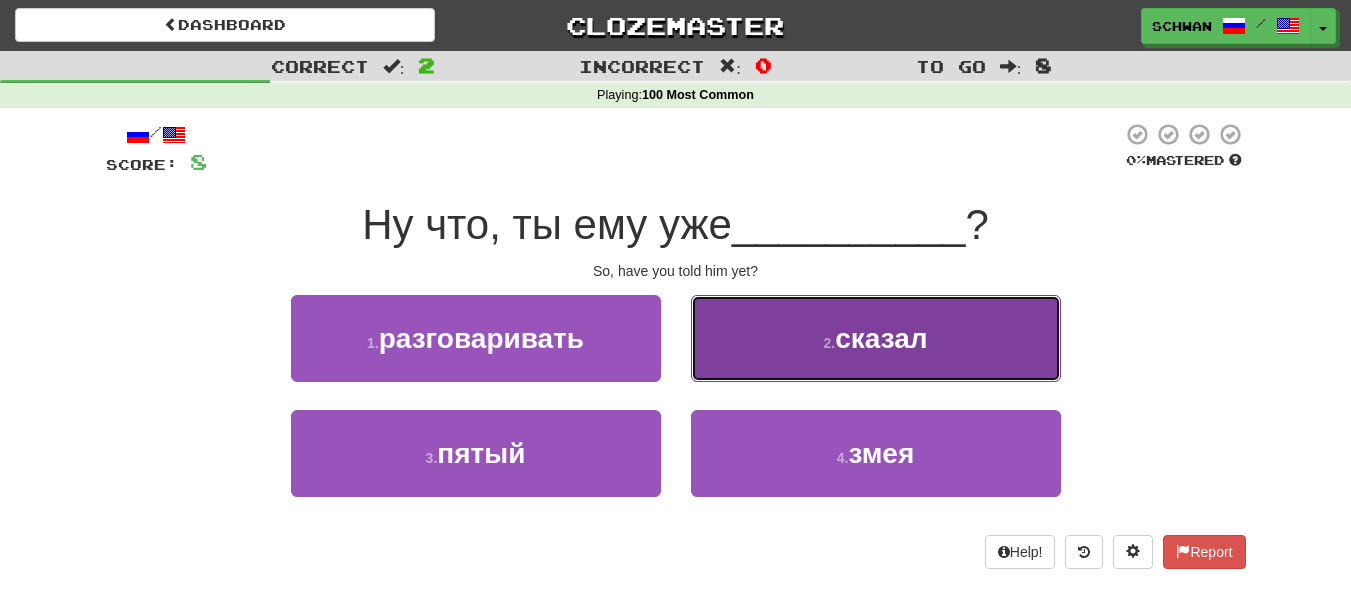 click on "2 .  сказал" at bounding box center [876, 338] 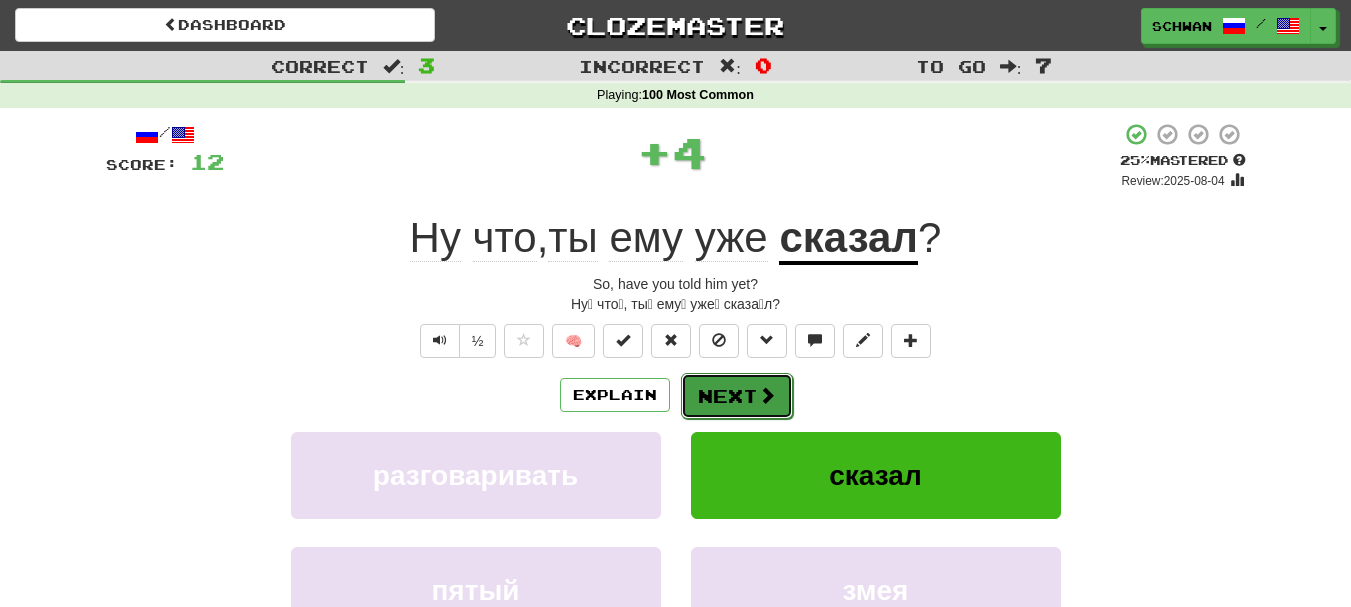 click on "Next" at bounding box center (737, 396) 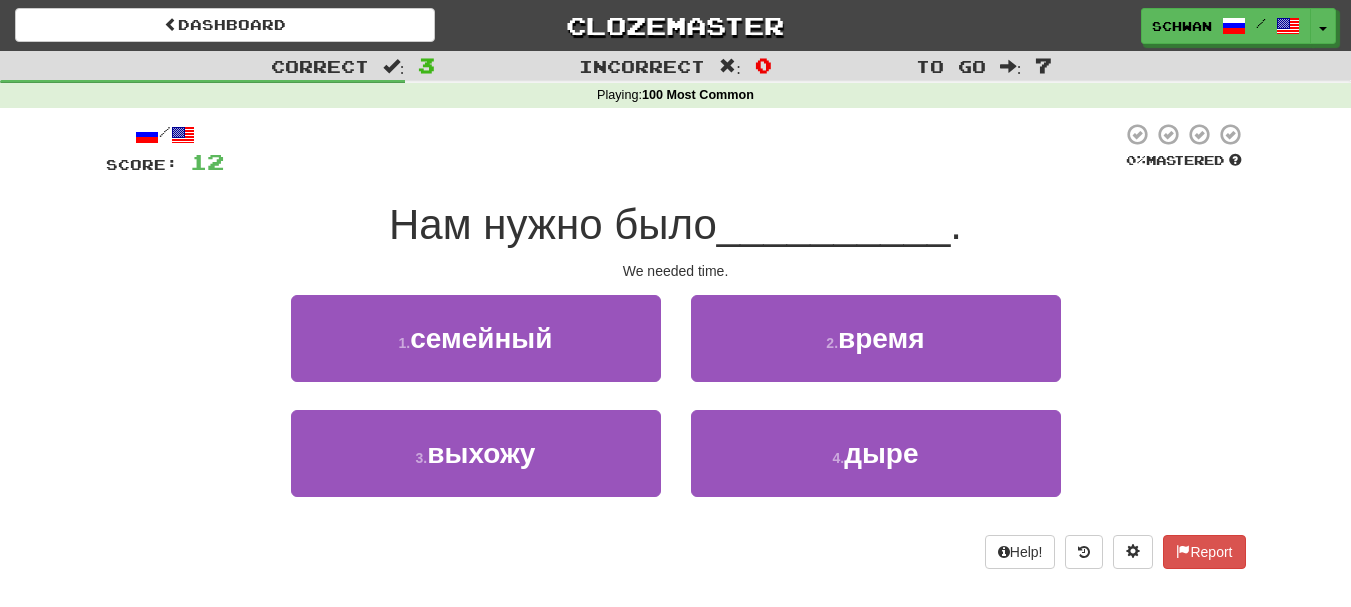 click on "2 .  время" at bounding box center (876, 352) 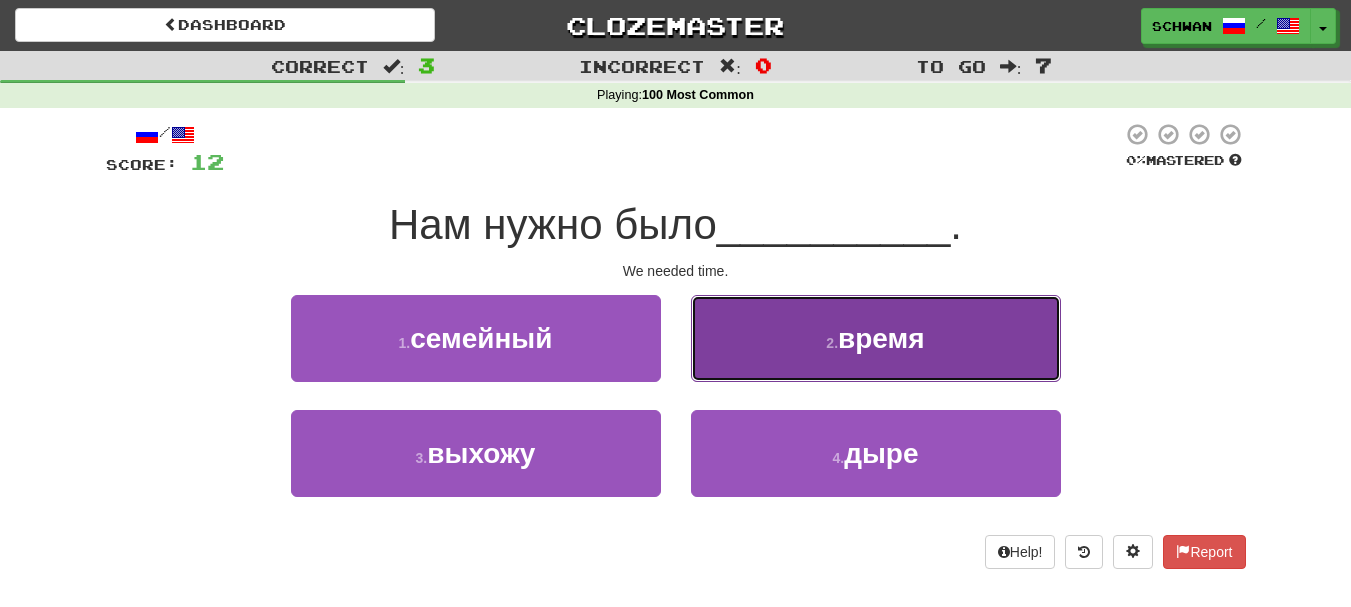 click on "2 .  время" at bounding box center (876, 338) 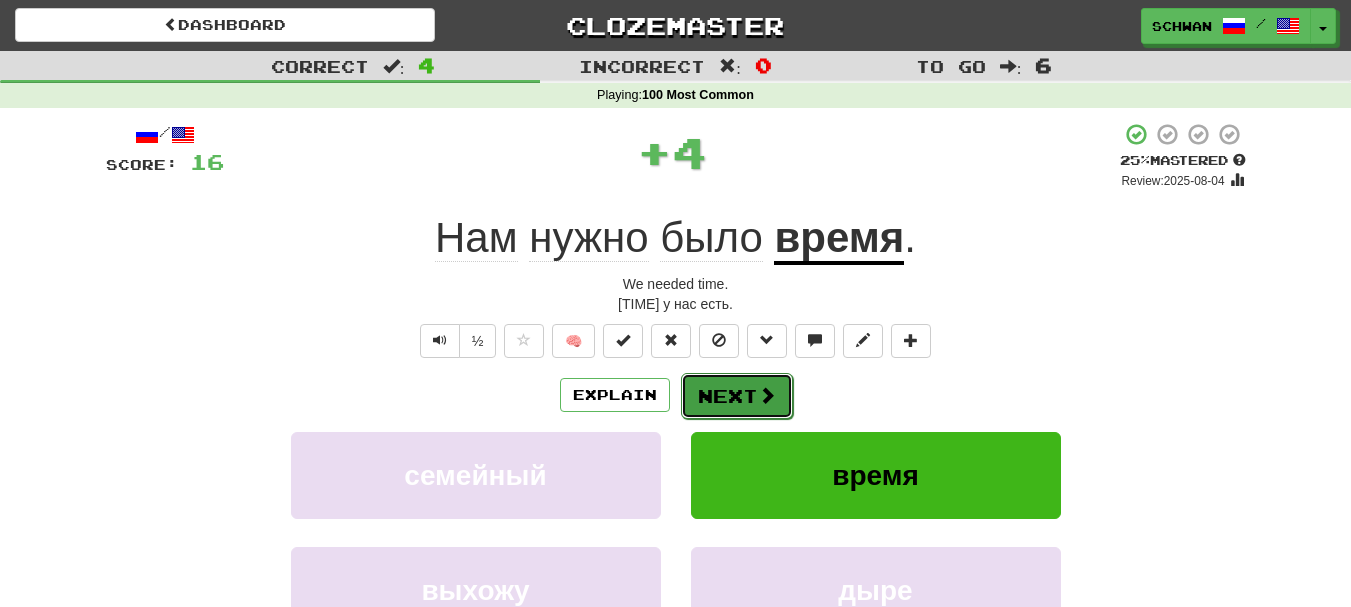 click on "Next" at bounding box center (737, 396) 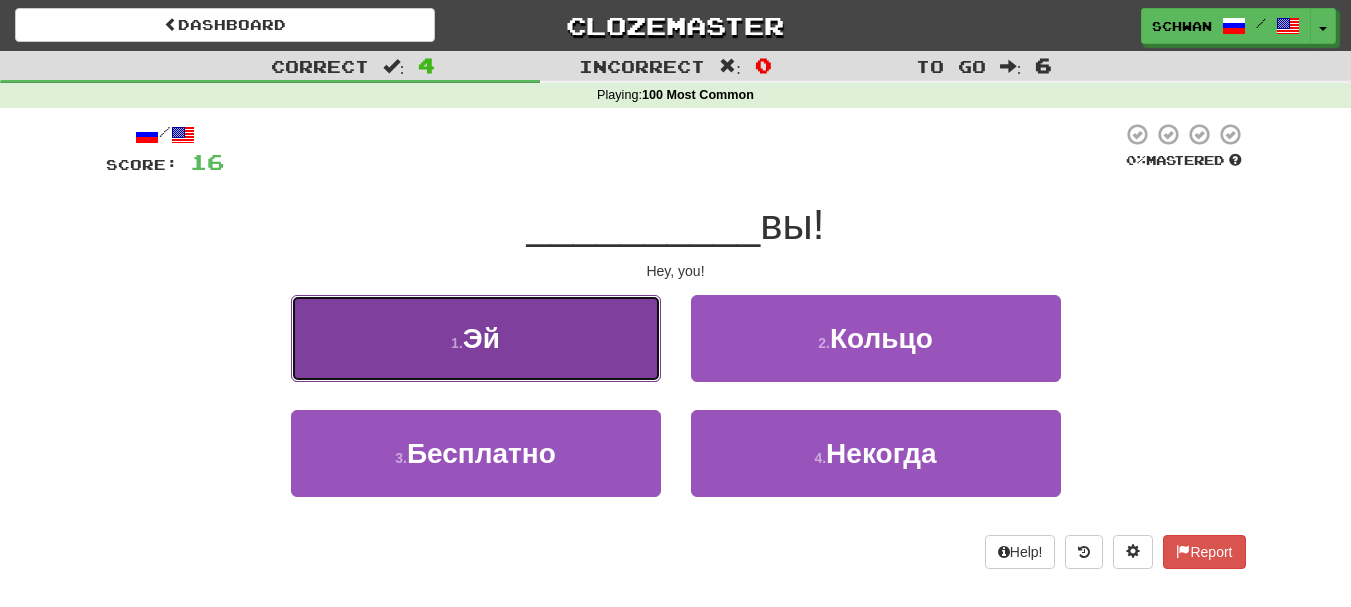 click on "1 .  Эй" at bounding box center [476, 338] 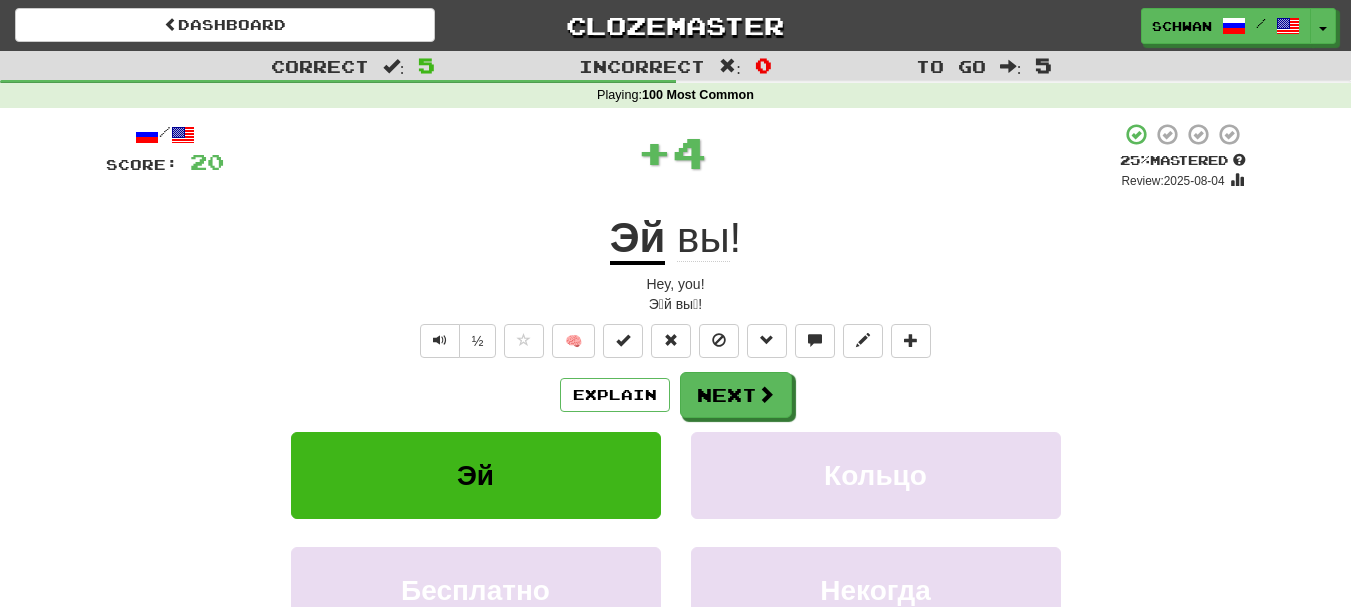 click on "/ Score: 20 + 4 25 % Mastered Review: 2025-08-04 Эй вы ! Hey, you! Э́й вы́! ½ 🧠 Explain Next Эй Кольцо Бесплатно Некогда Learn more: Эй Кольцо Бесплатно Некогда Help! Report Sentence Source" at bounding box center (676, 445) 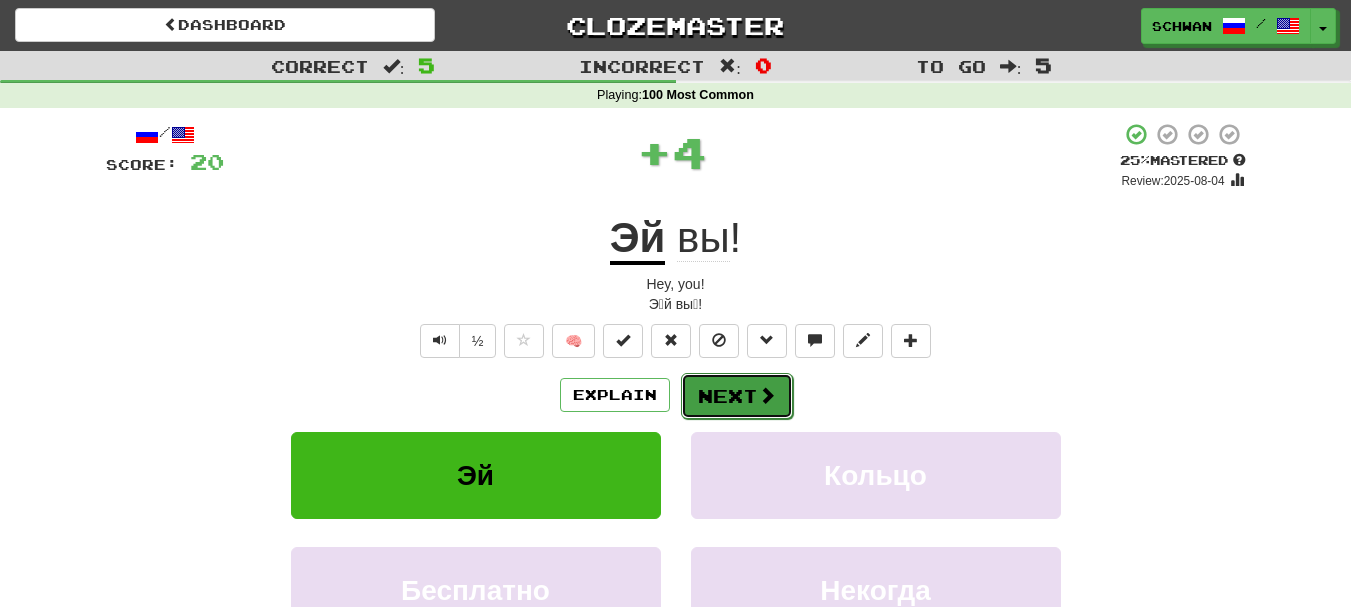 click on "Next" at bounding box center [737, 396] 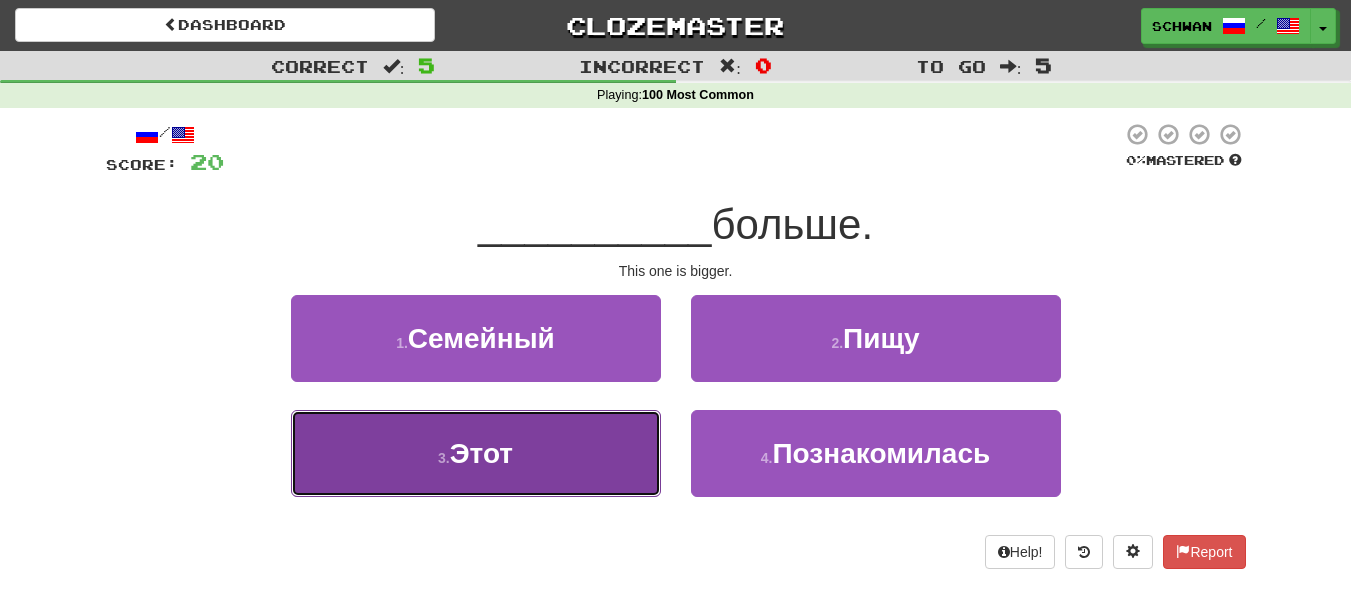 click on "3 .  Этот" at bounding box center [476, 453] 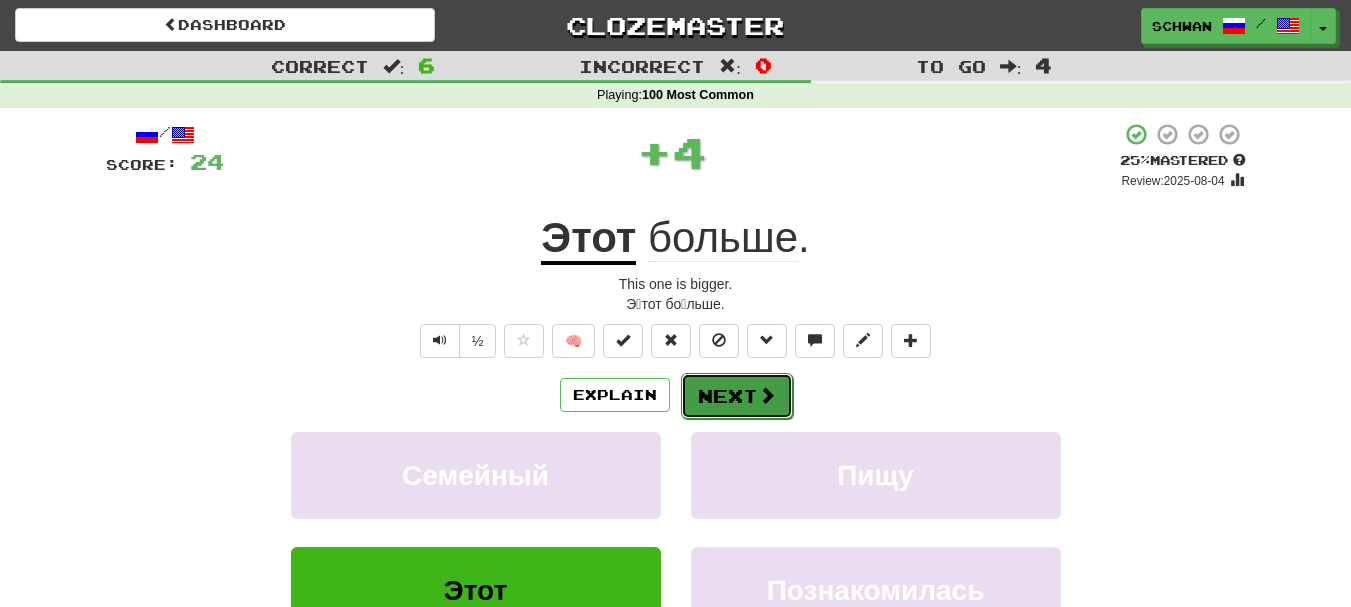 click on "Next" at bounding box center [737, 396] 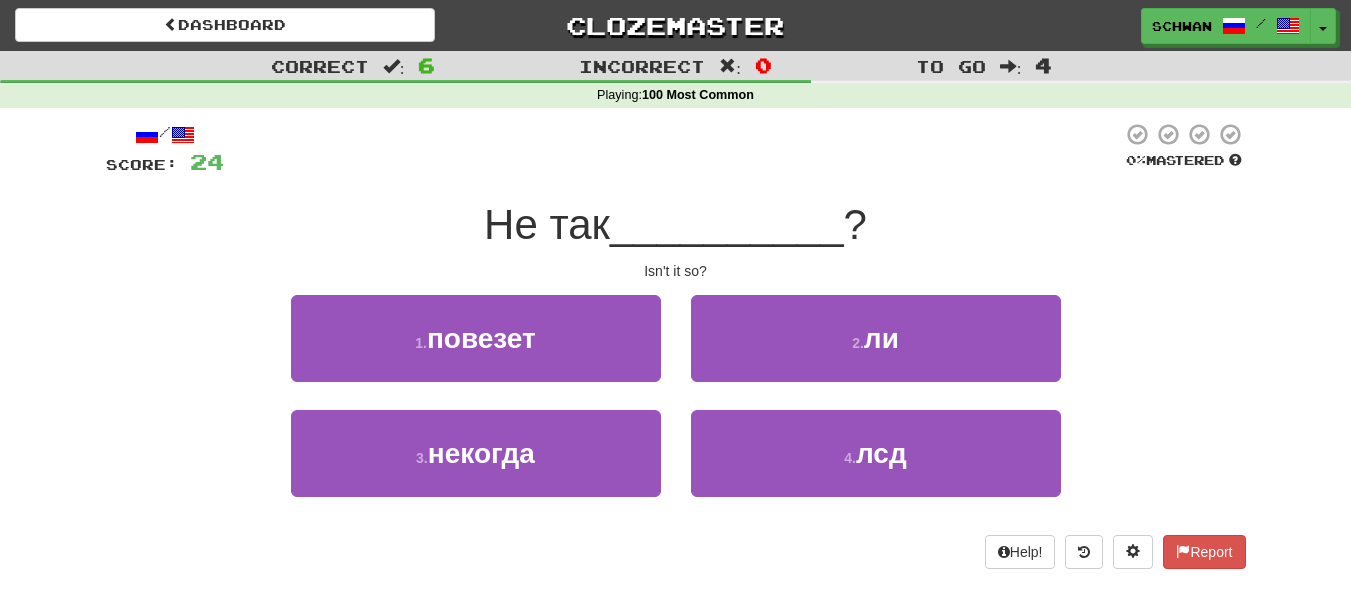 click on "2 .  ли" at bounding box center (876, 352) 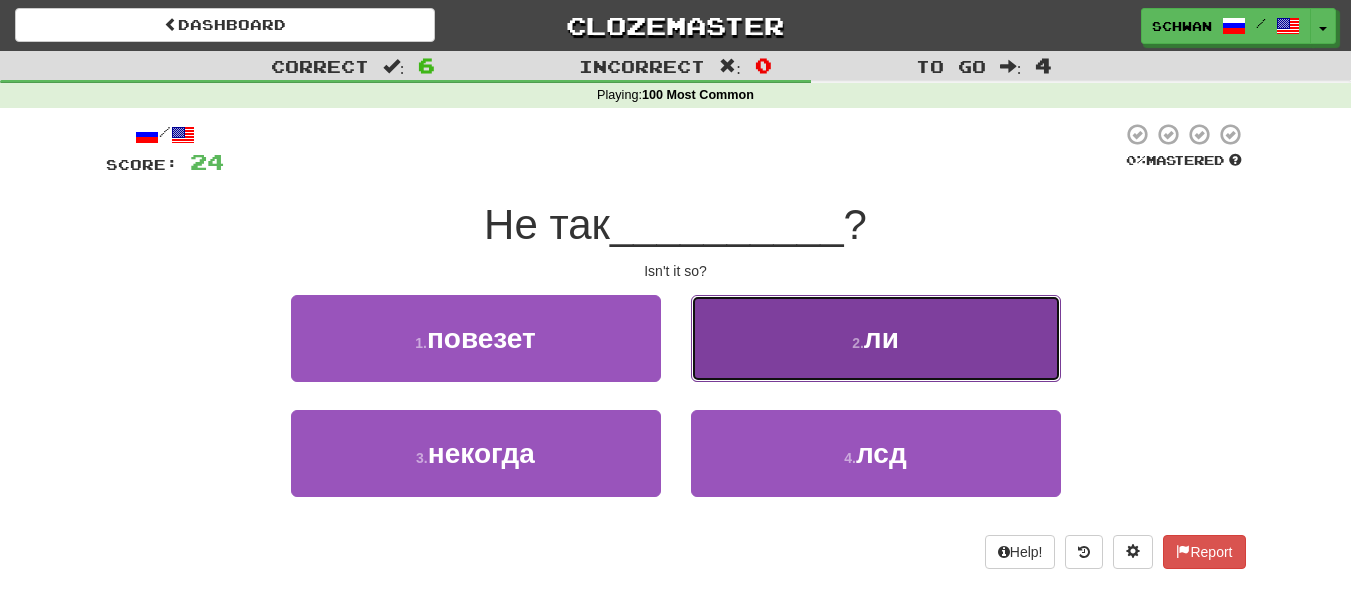 click on "2 .  ли" at bounding box center [876, 338] 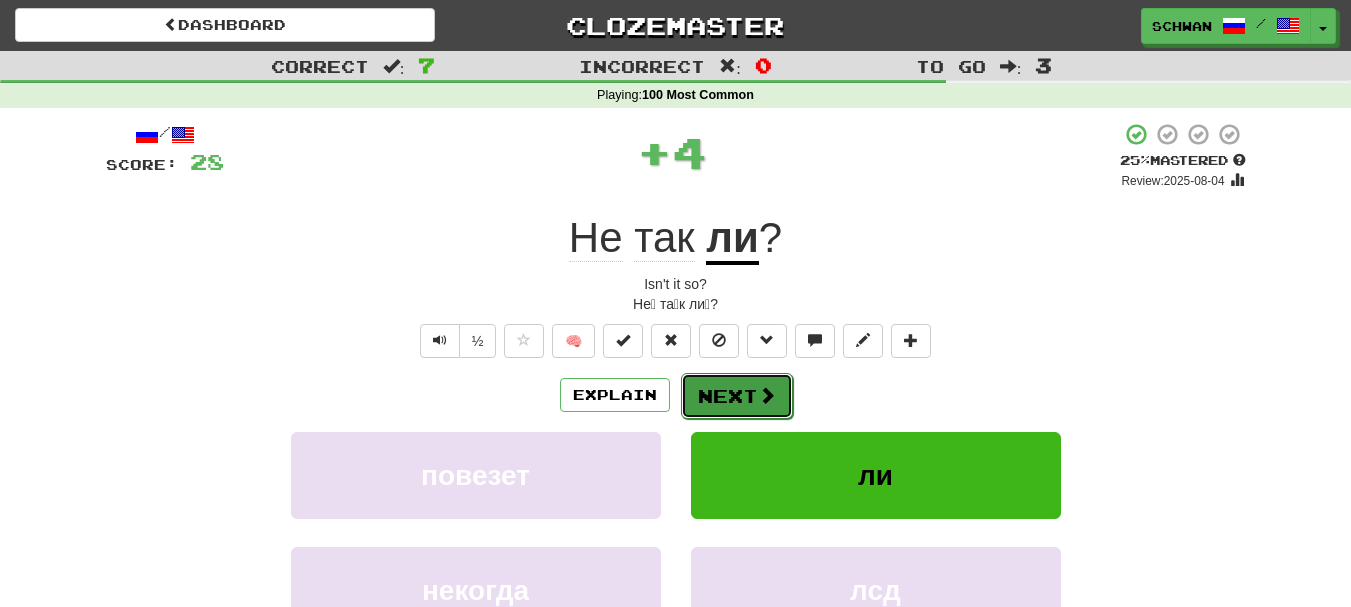 click on "Next" at bounding box center (737, 396) 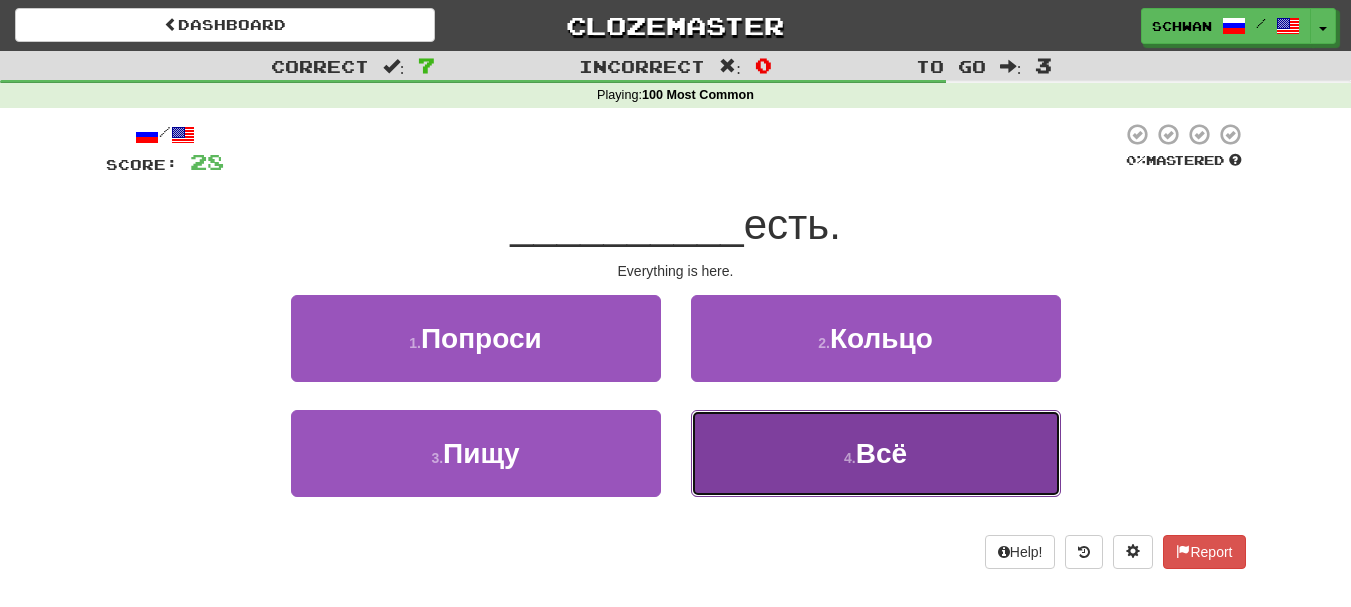 click on "4 .  Всё" at bounding box center (876, 453) 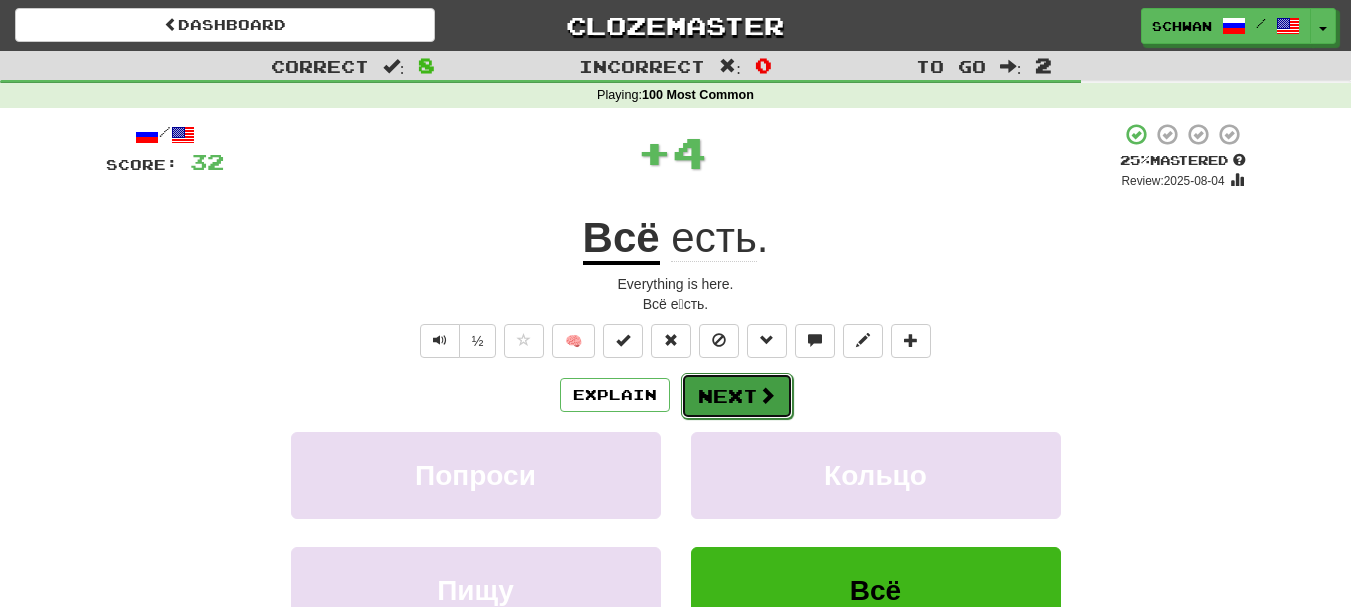 click on "Next" at bounding box center (737, 396) 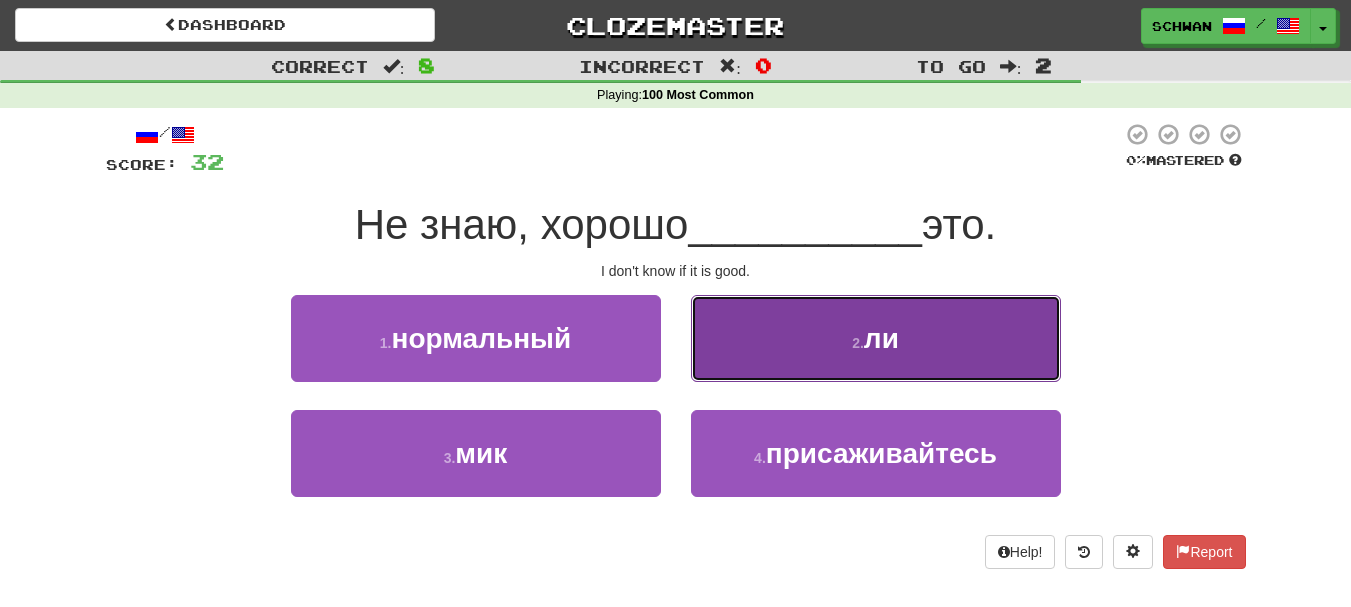 click on "2 .  ли" at bounding box center (876, 338) 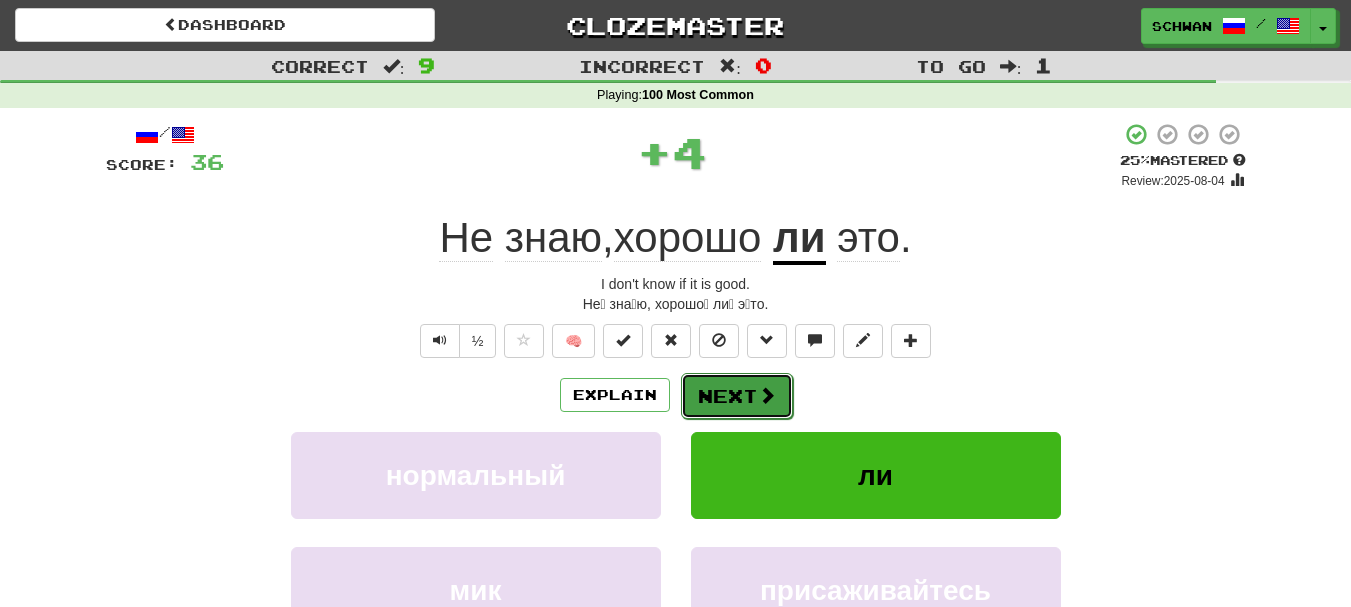 click on "Next" at bounding box center (737, 396) 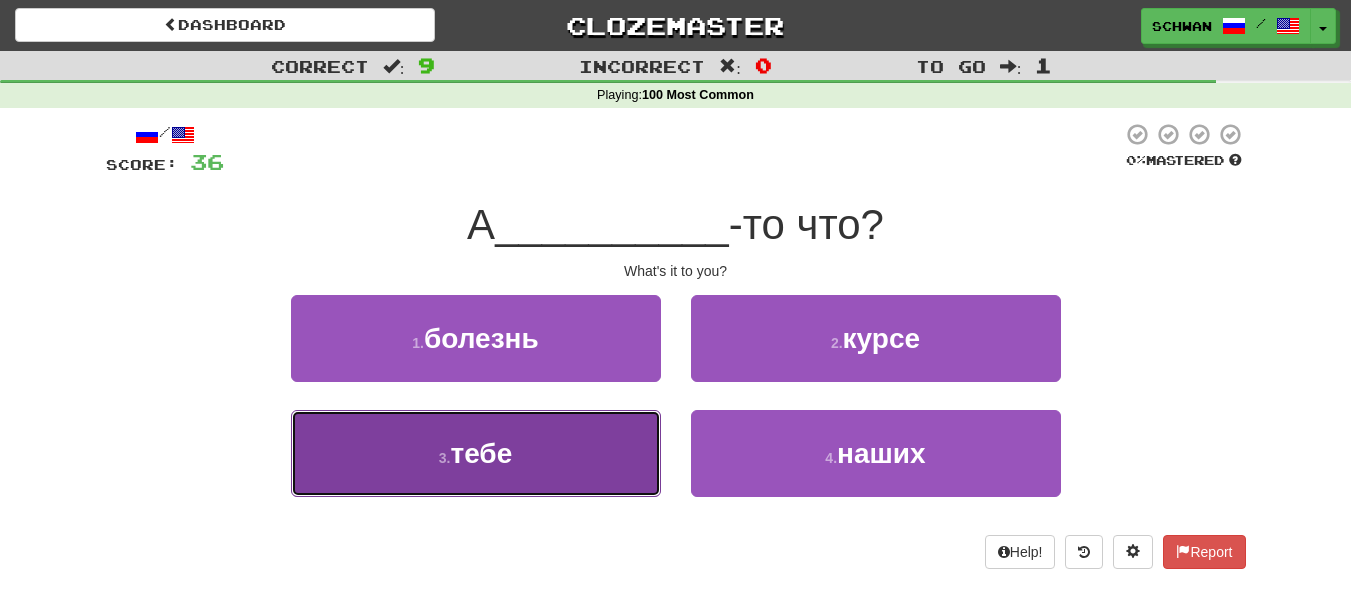 click on "3 .  тебе" at bounding box center (476, 453) 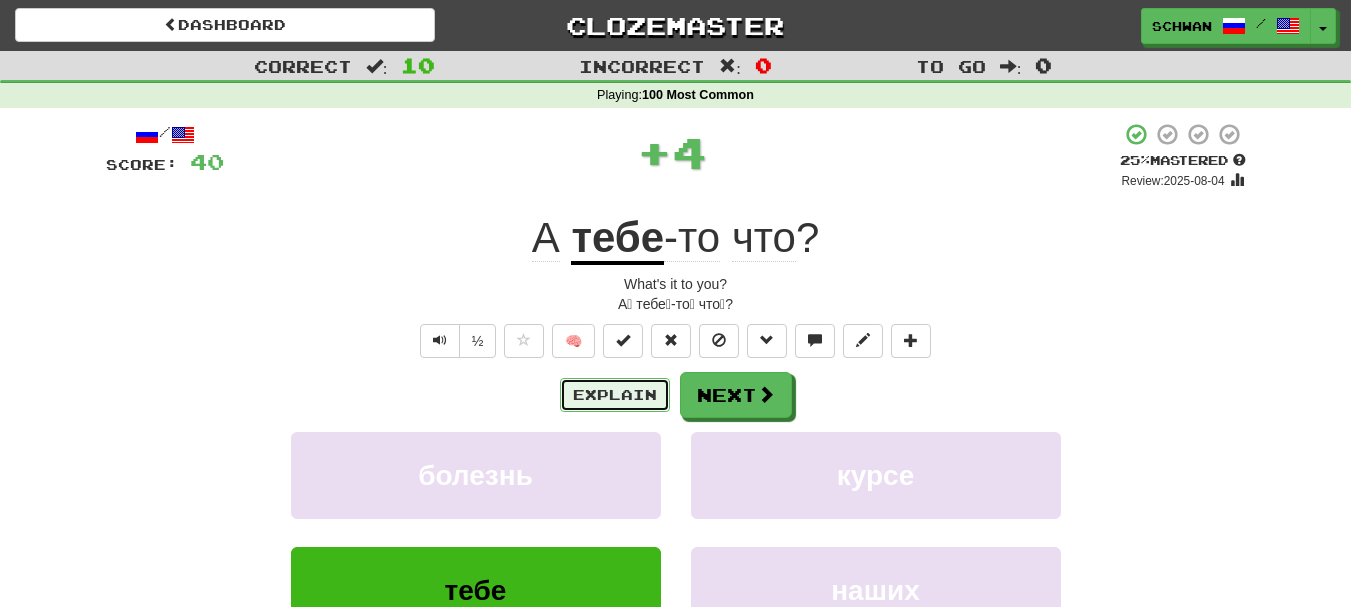 click on "Explain" at bounding box center [615, 395] 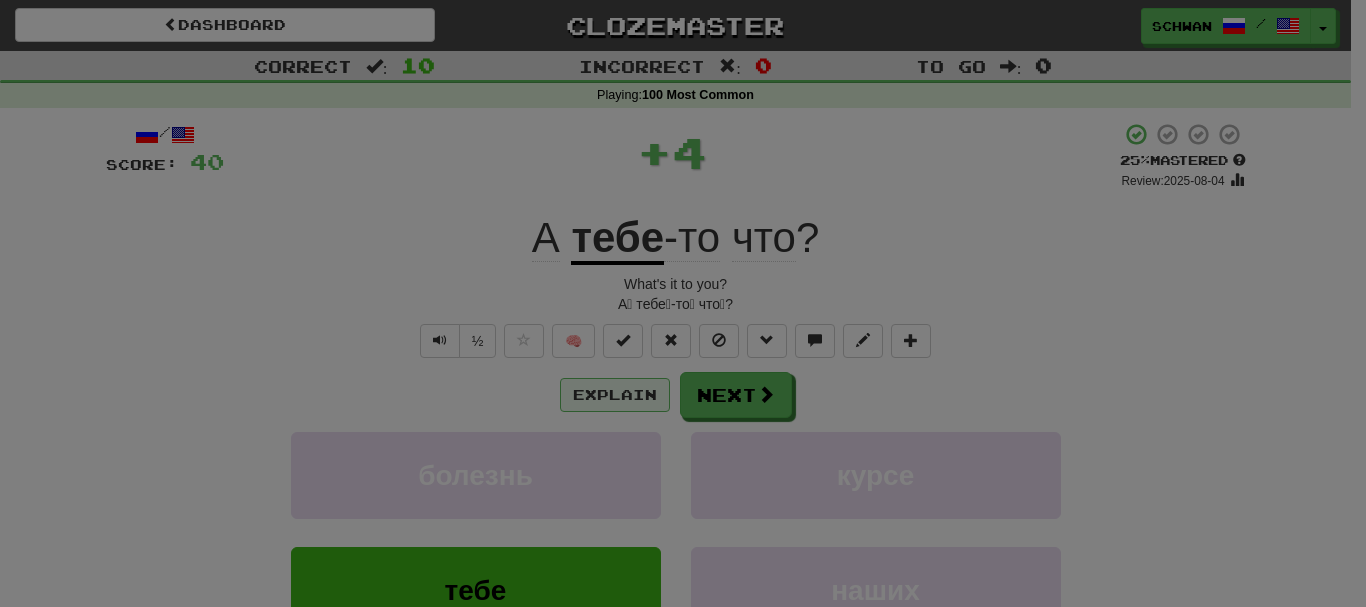 click at bounding box center [683, 303] 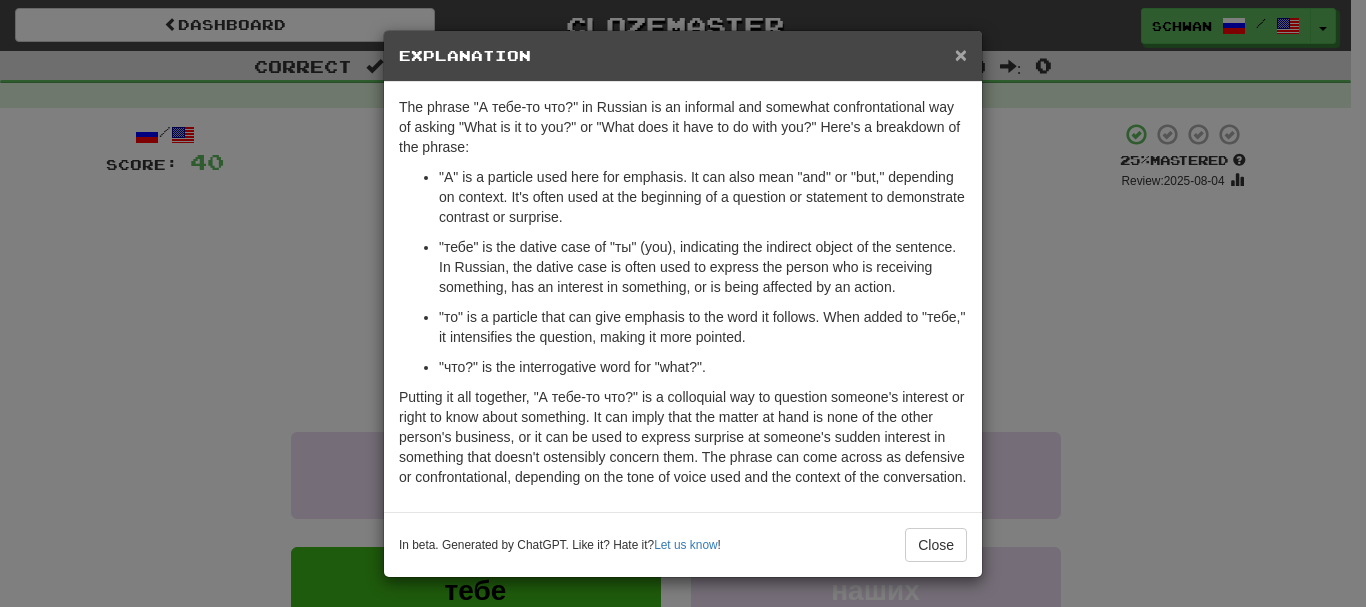 click on "×" at bounding box center (961, 54) 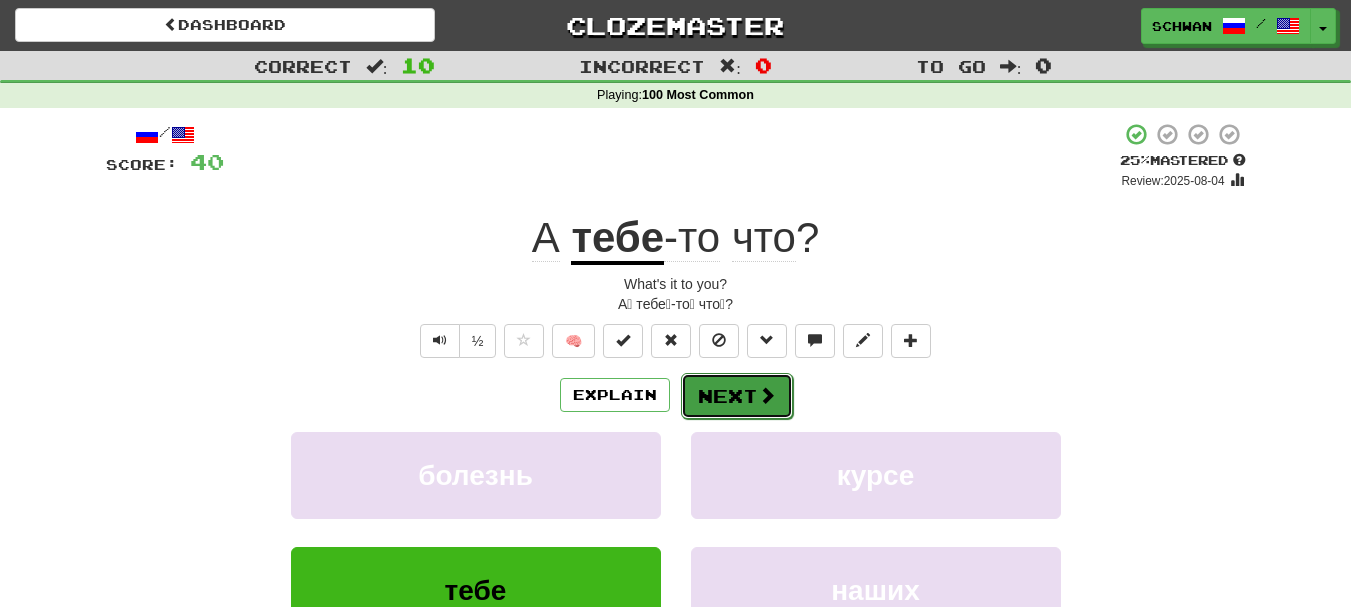 click on "Next" at bounding box center (737, 396) 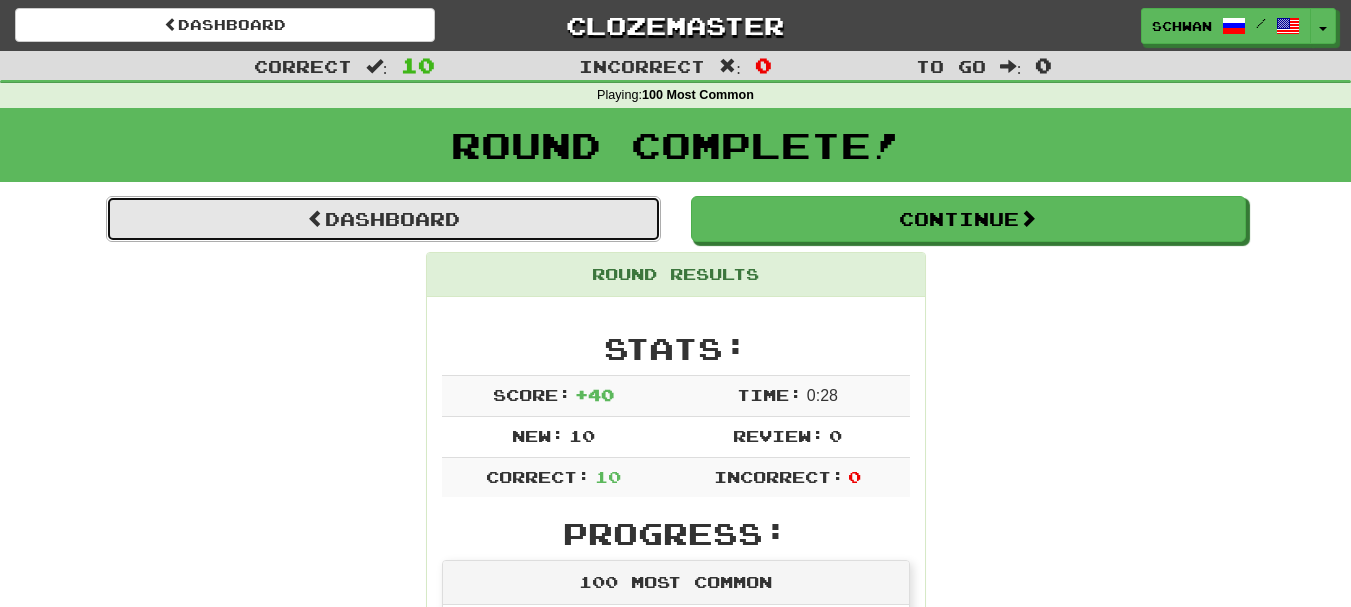 click on "Dashboard" at bounding box center [383, 219] 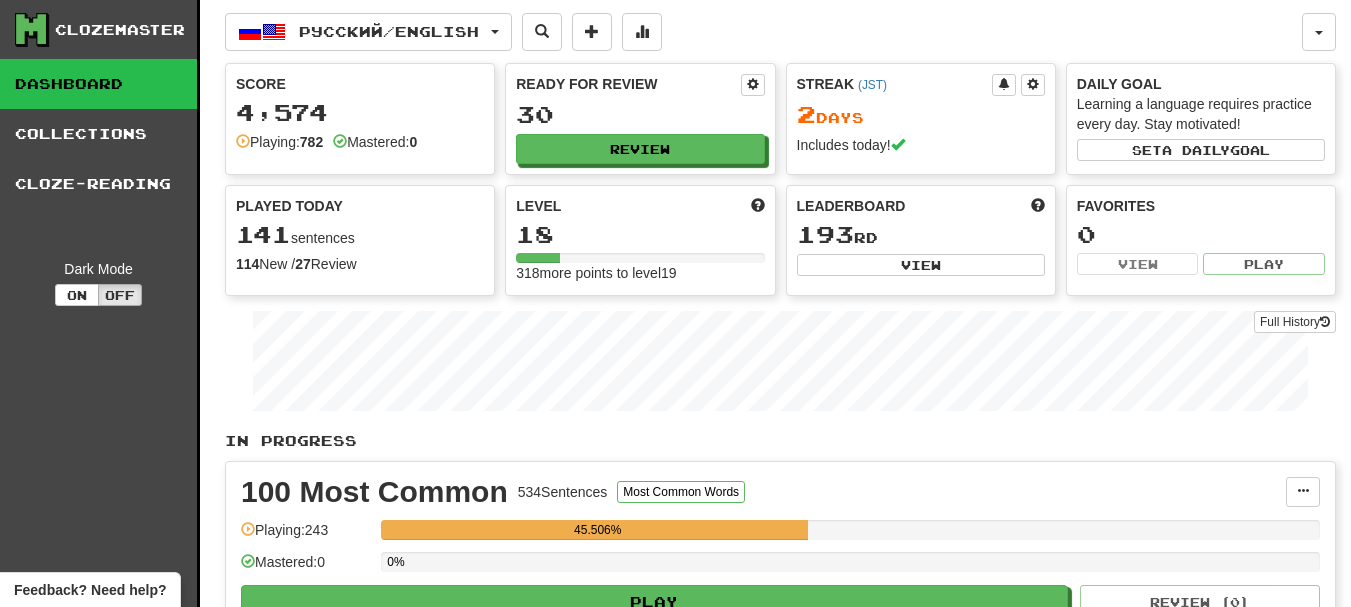 scroll, scrollTop: 0, scrollLeft: 0, axis: both 